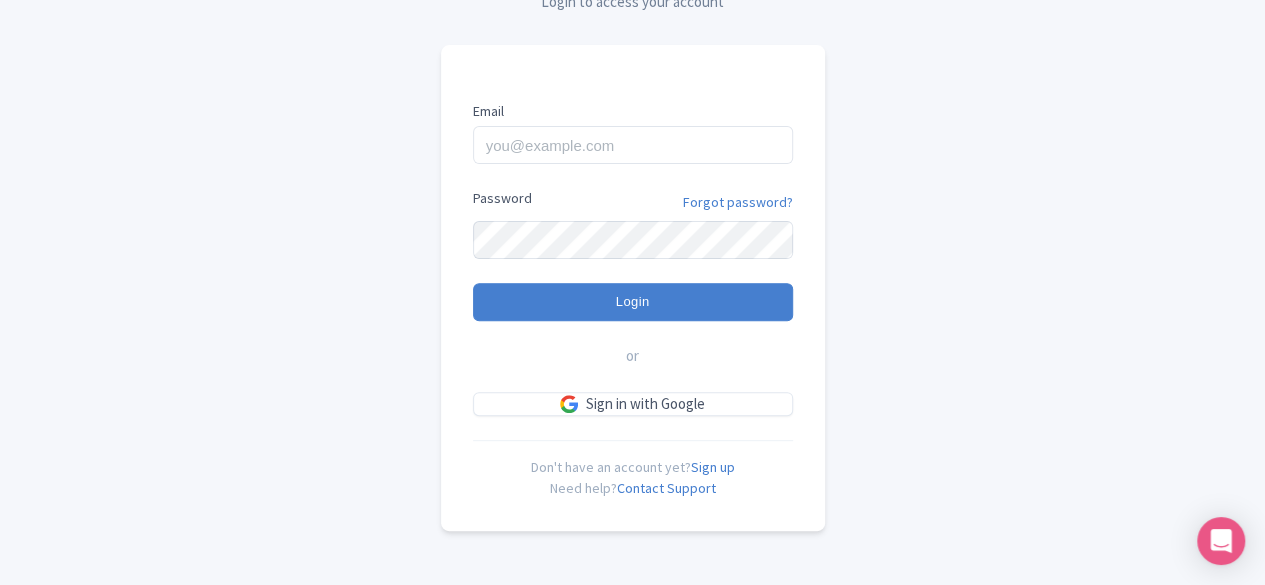 scroll, scrollTop: 0, scrollLeft: 0, axis: both 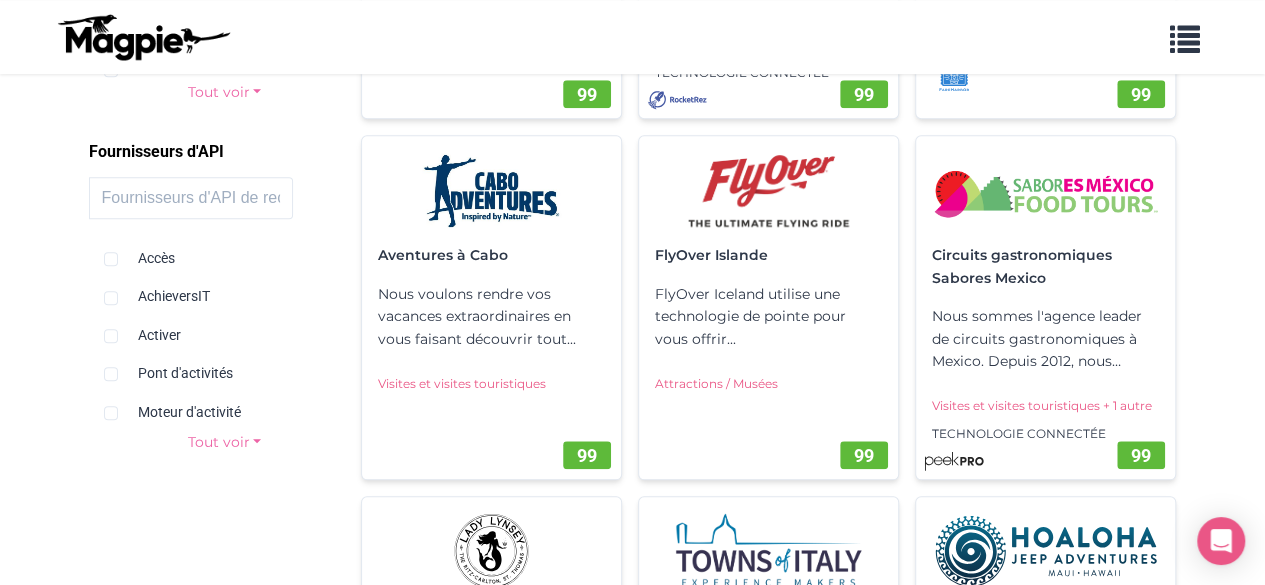 click on "Tout voir" at bounding box center [225, 442] 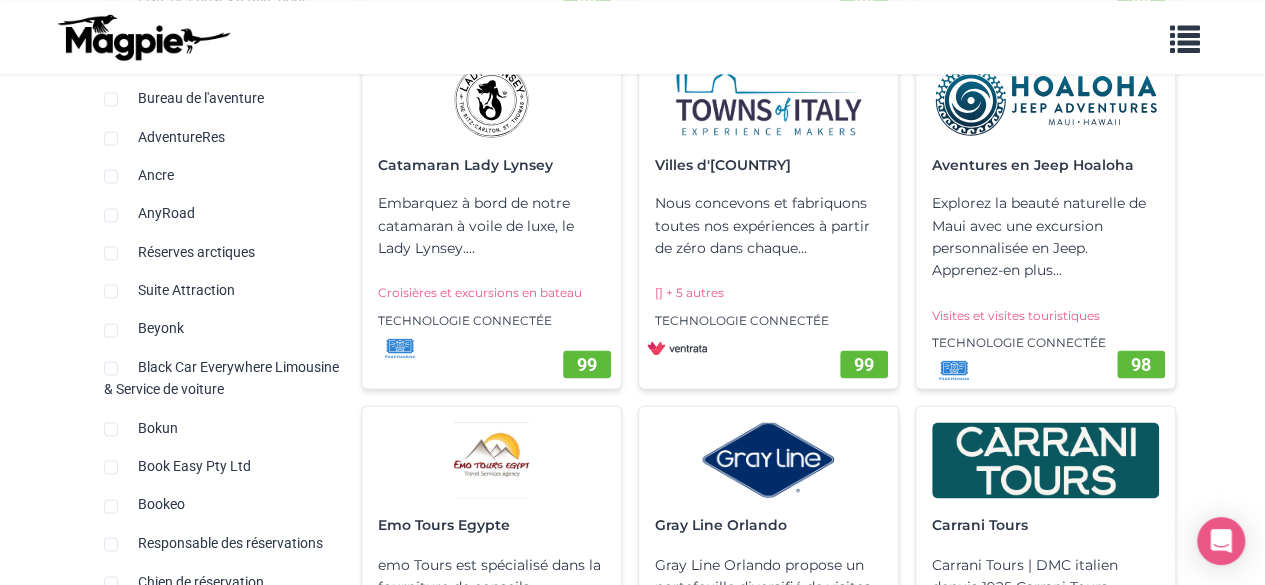 scroll, scrollTop: 1343, scrollLeft: 0, axis: vertical 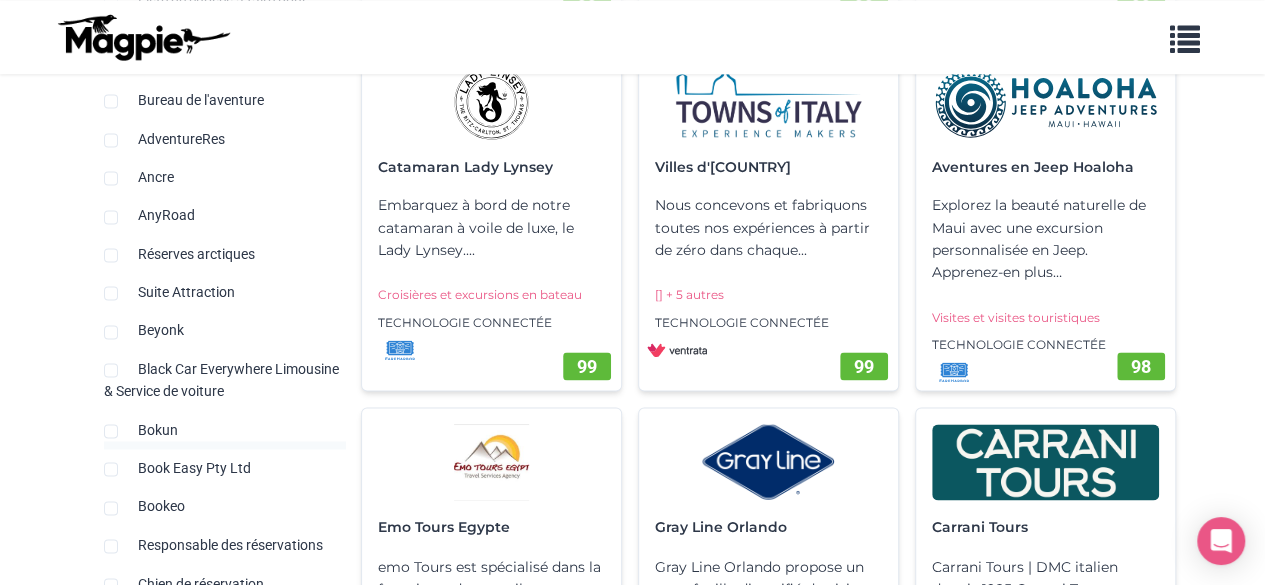 click at bounding box center (225, 445) 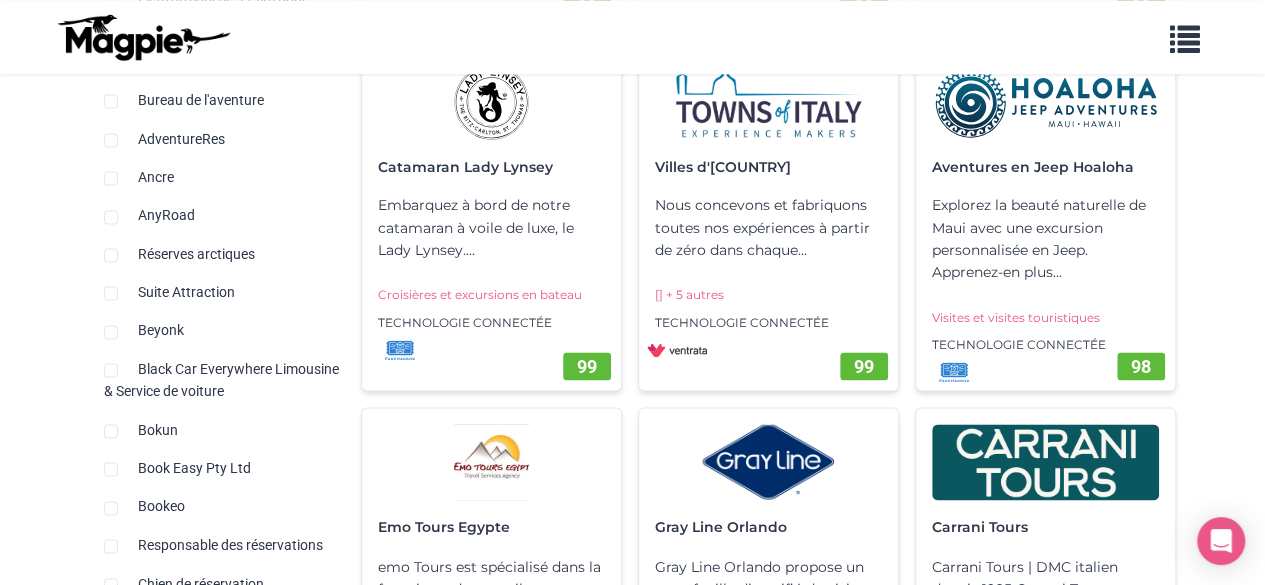 click on "Bokun" at bounding box center [158, 430] 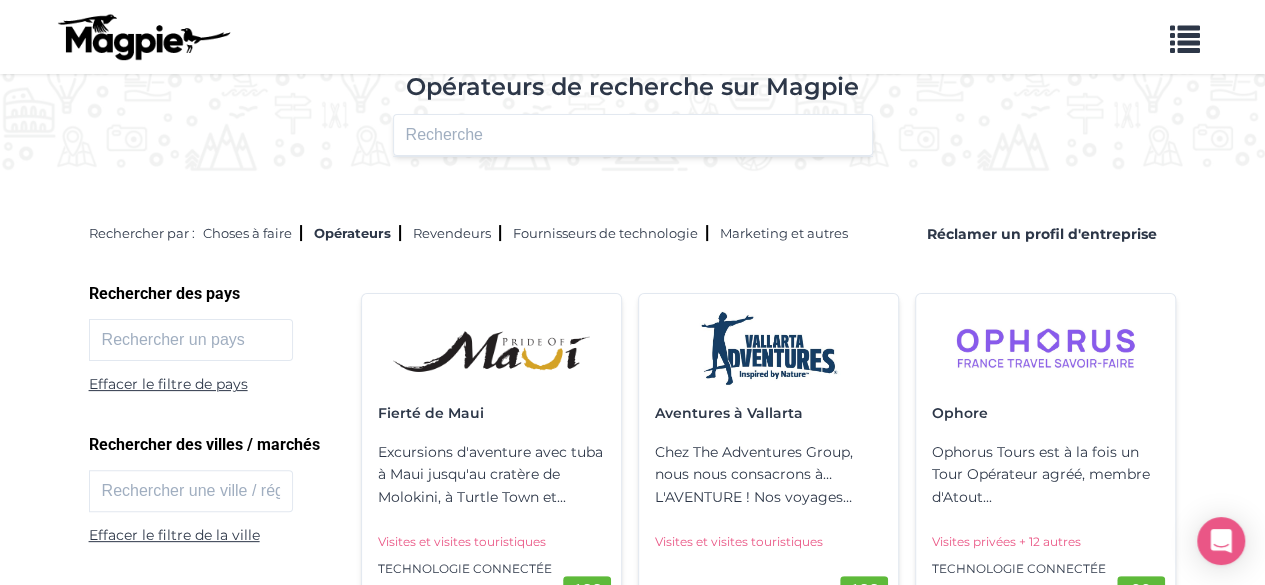 scroll, scrollTop: 0, scrollLeft: 0, axis: both 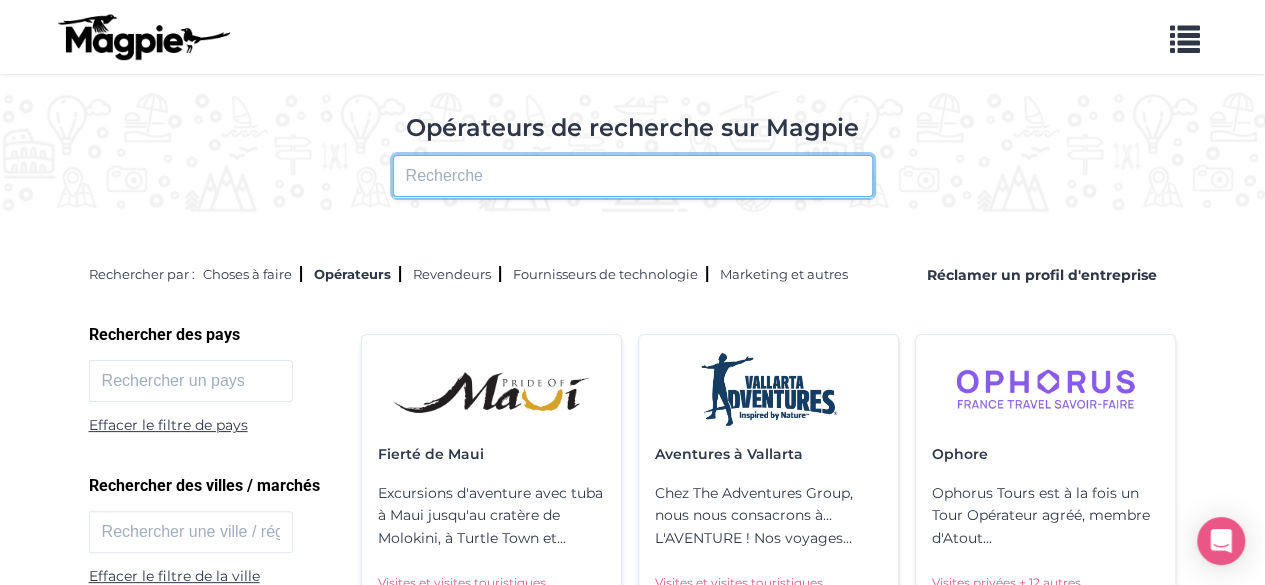 click at bounding box center (633, 176) 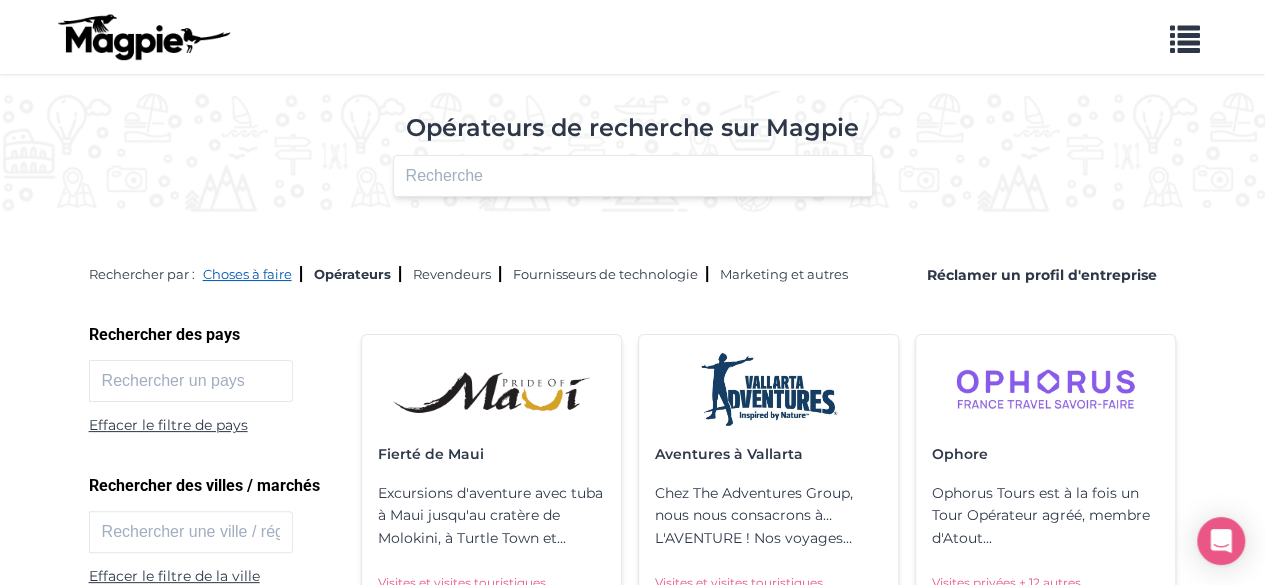 click on "Choses à faire" at bounding box center (247, 274) 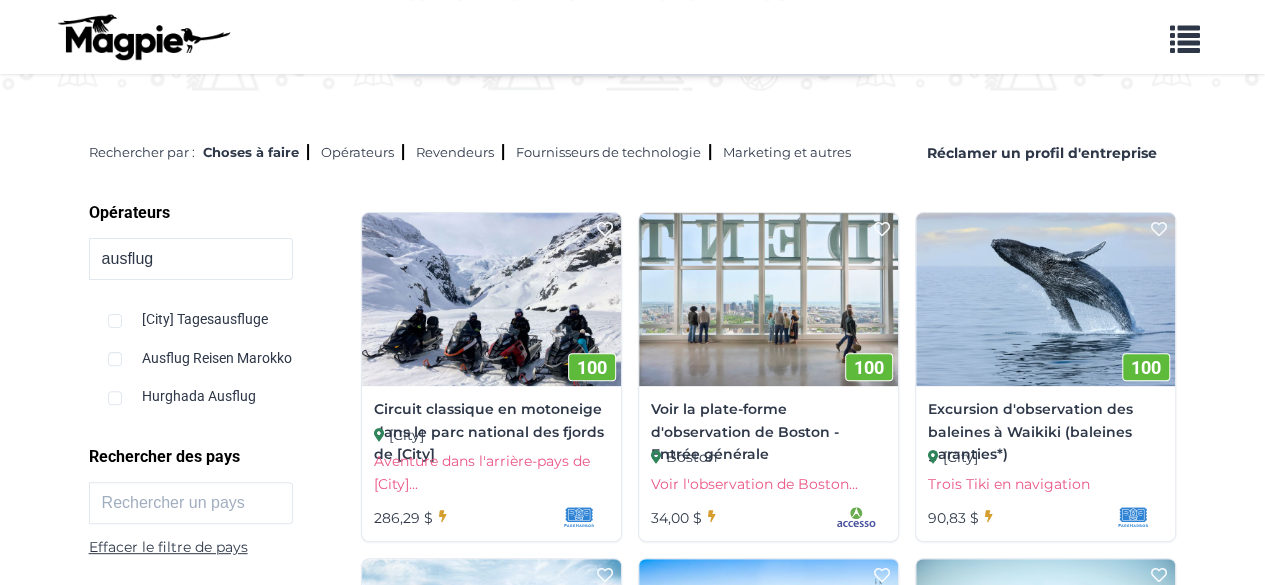 scroll, scrollTop: 122, scrollLeft: 0, axis: vertical 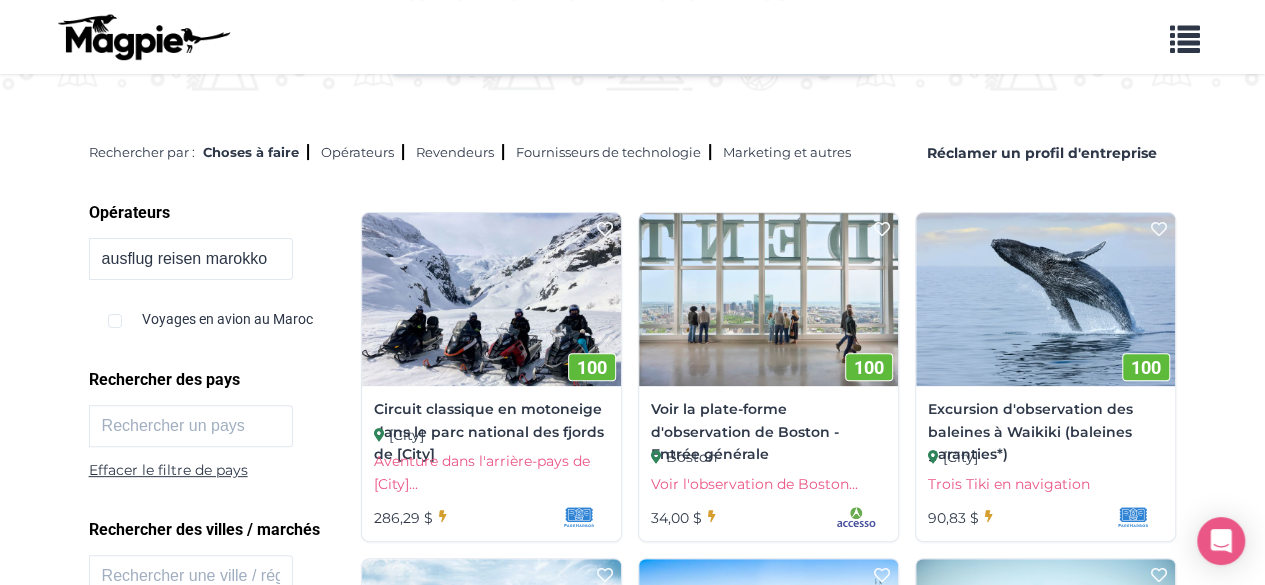 type on "ausflug reisen marokko" 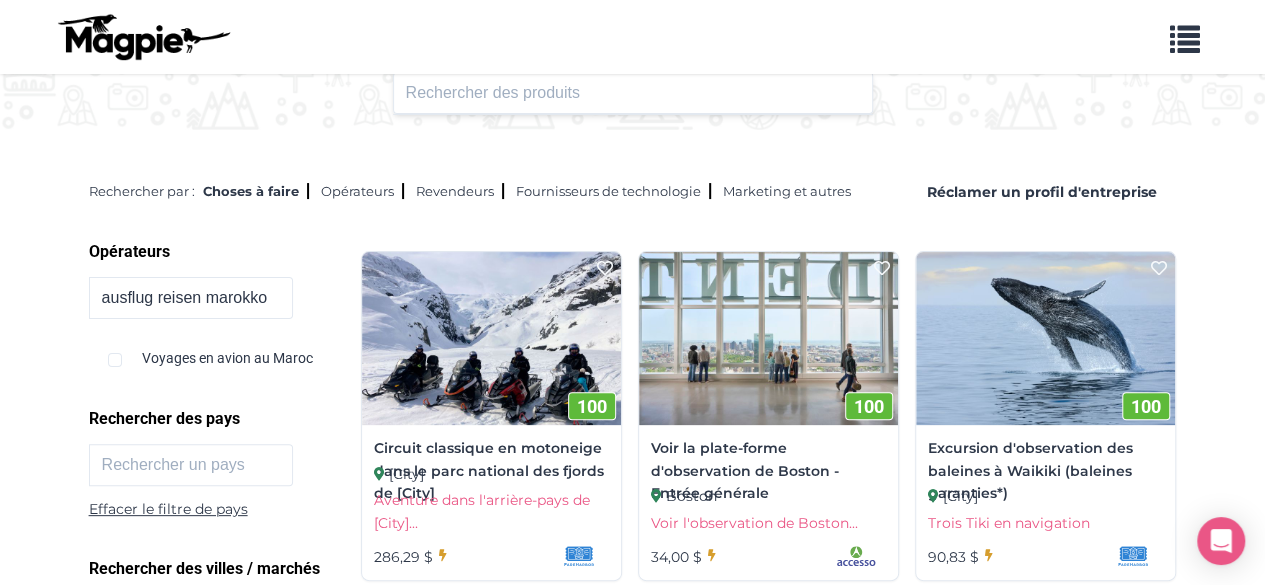 scroll, scrollTop: 0, scrollLeft: 0, axis: both 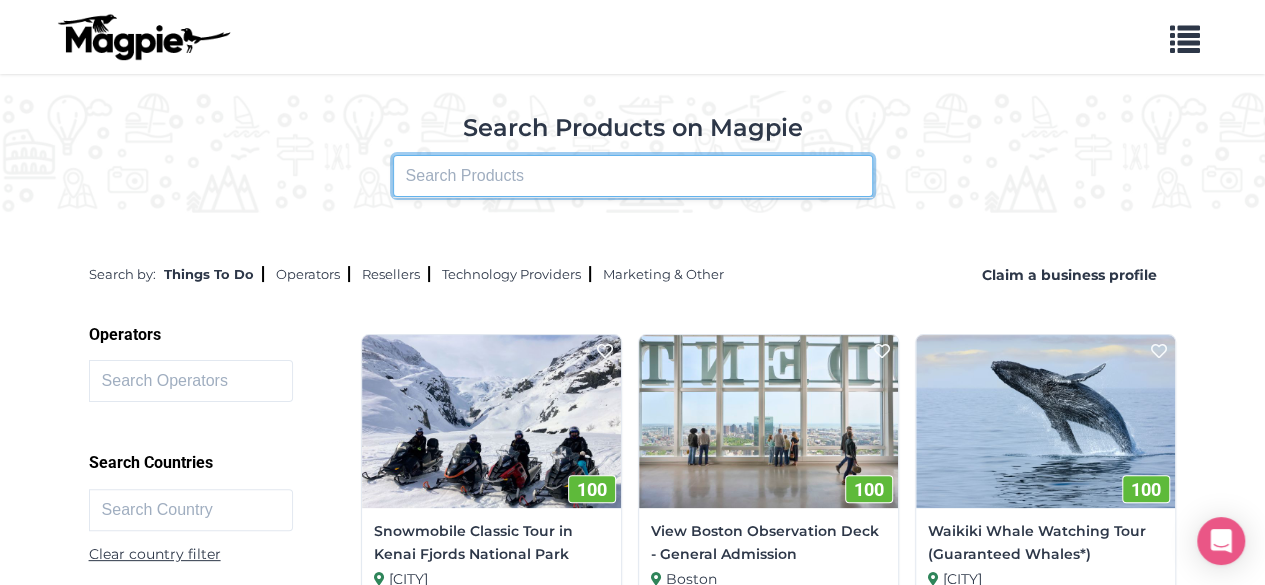 click at bounding box center (633, 176) 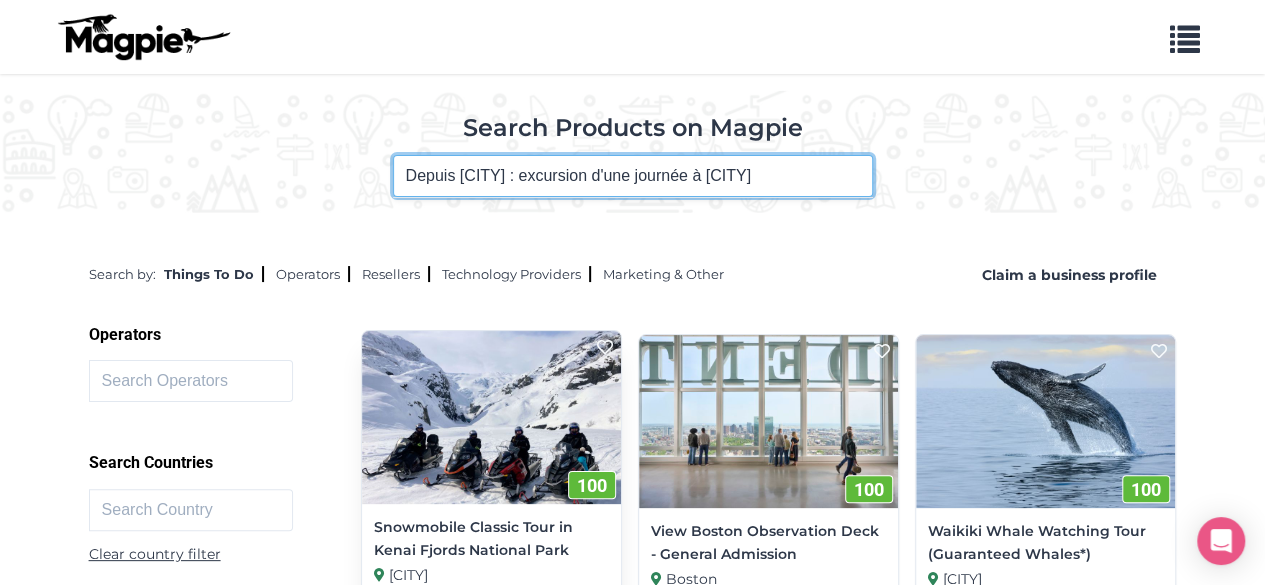 type on "Depuis Agadir : excursion d'une journée à Eassaouira" 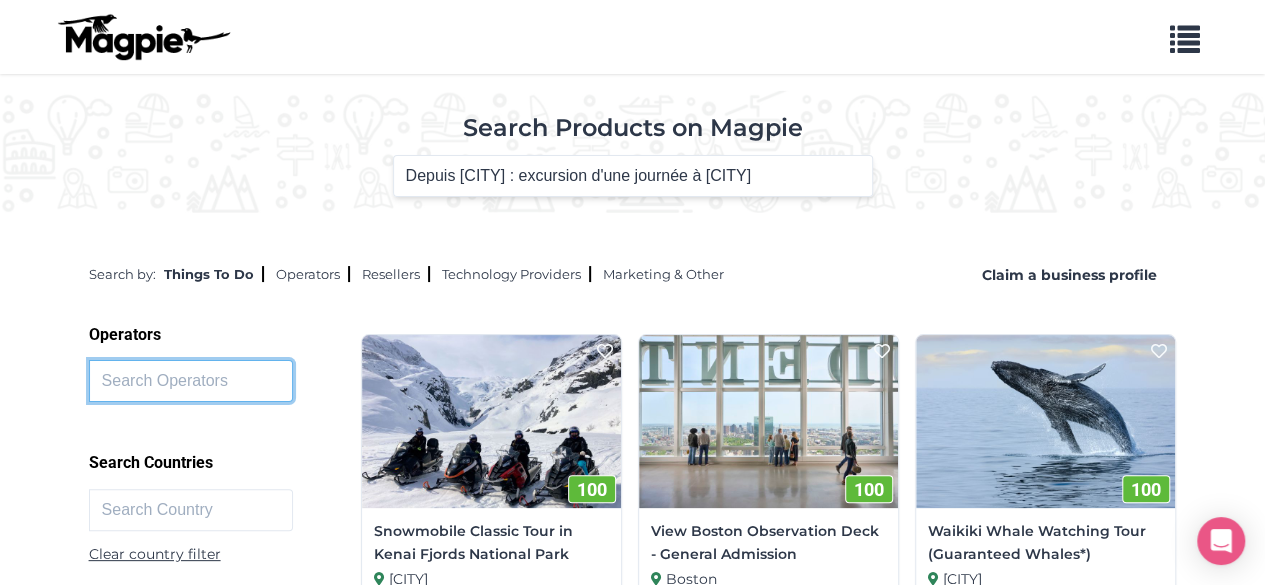 click at bounding box center [191, 381] 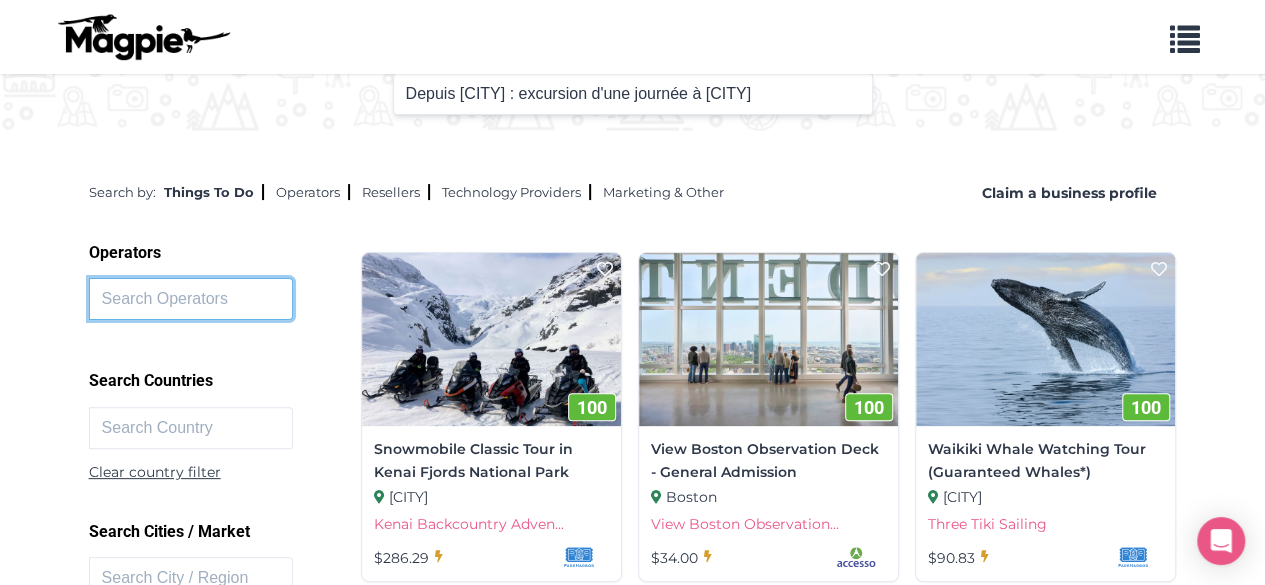 scroll, scrollTop: 85, scrollLeft: 0, axis: vertical 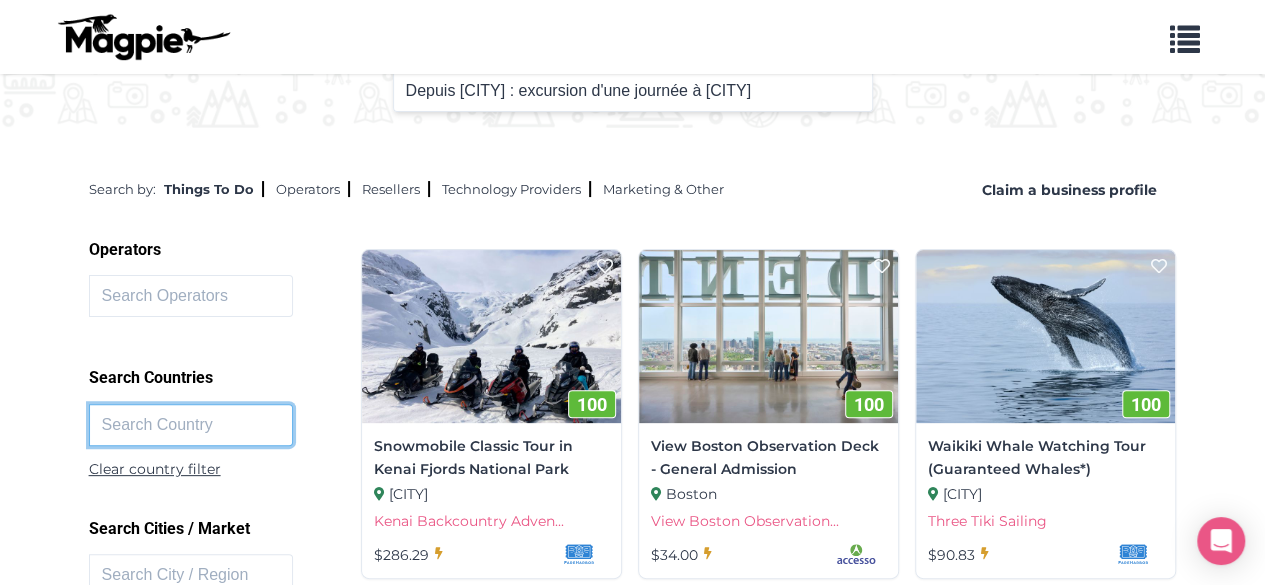 click at bounding box center (191, 425) 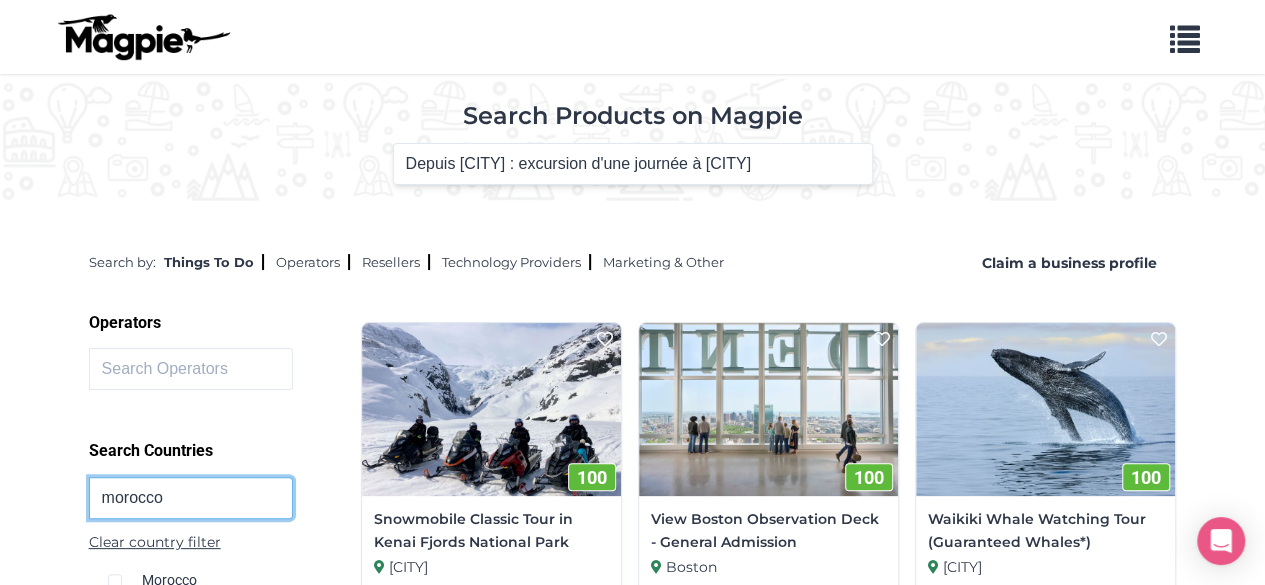 scroll, scrollTop: 0, scrollLeft: 0, axis: both 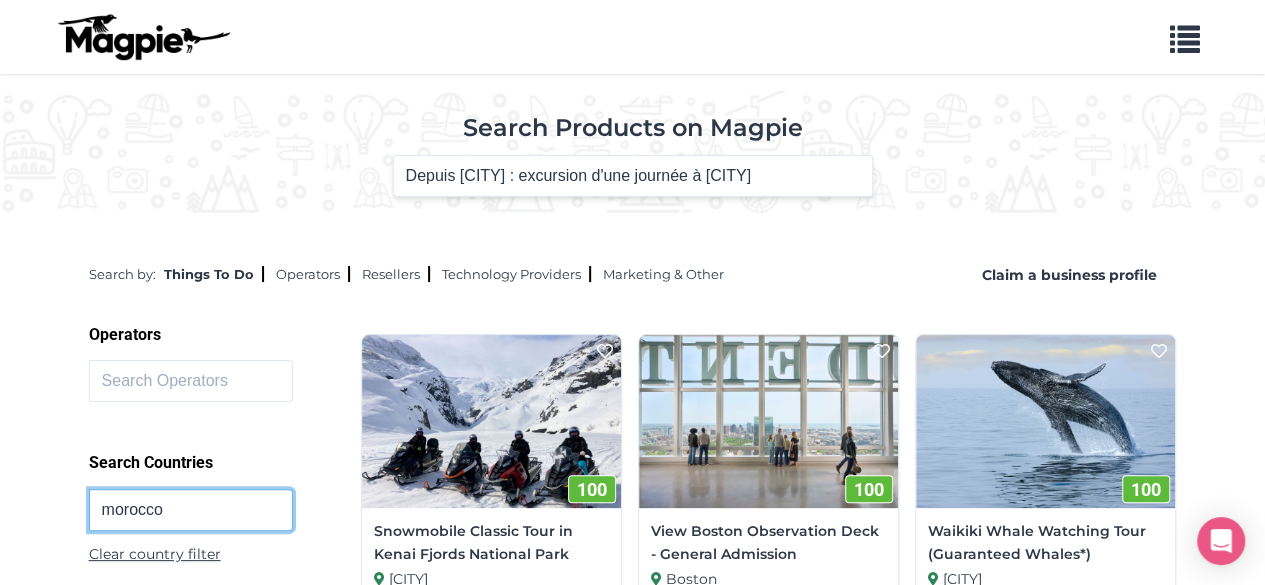type on "morocco" 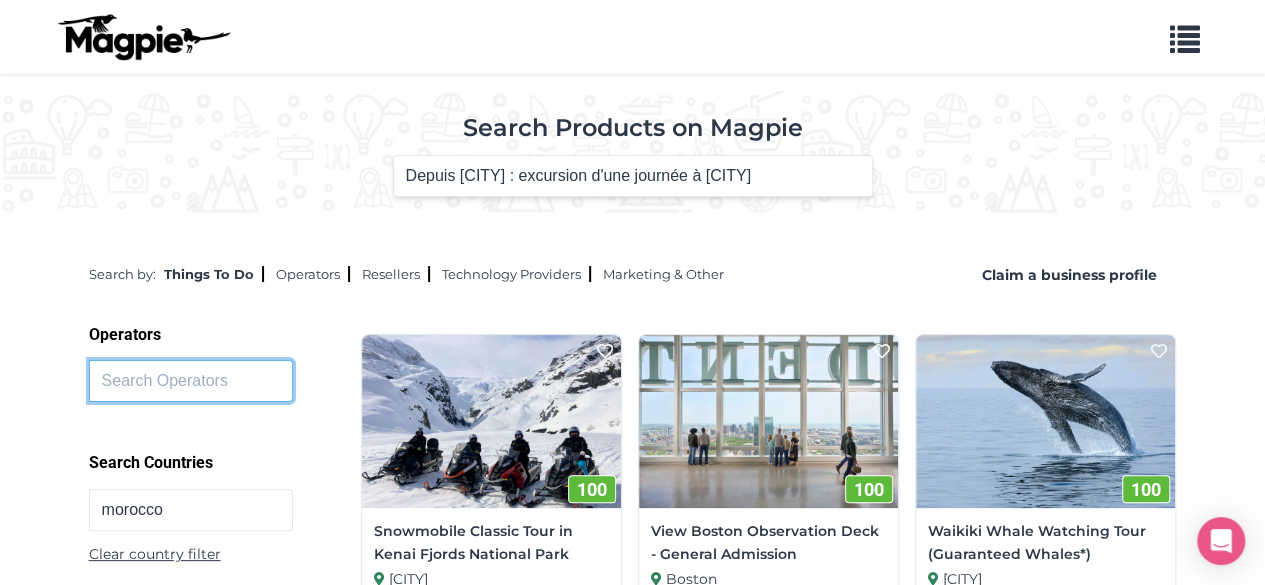 click at bounding box center [191, 381] 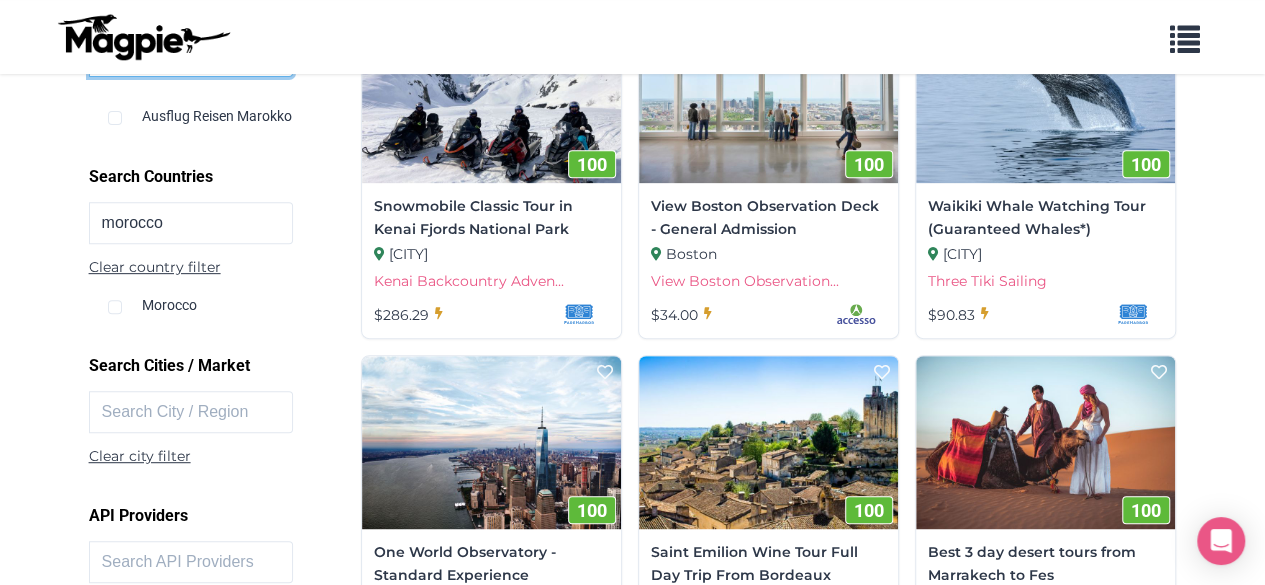 scroll, scrollTop: 0, scrollLeft: 0, axis: both 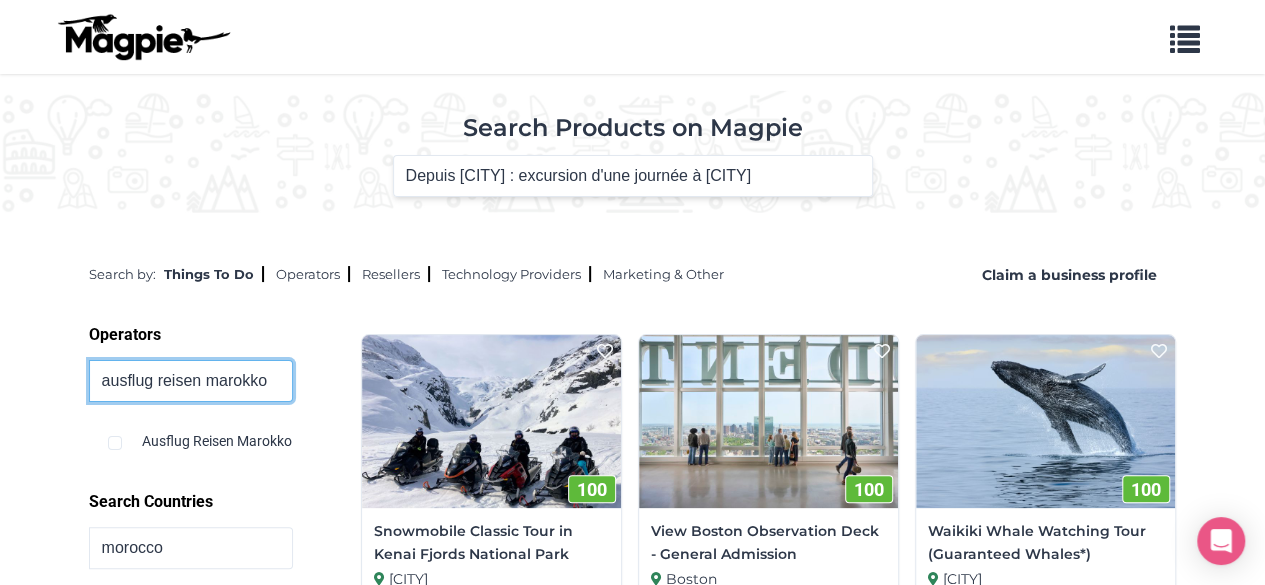 type on "ausflug reisen marokko" 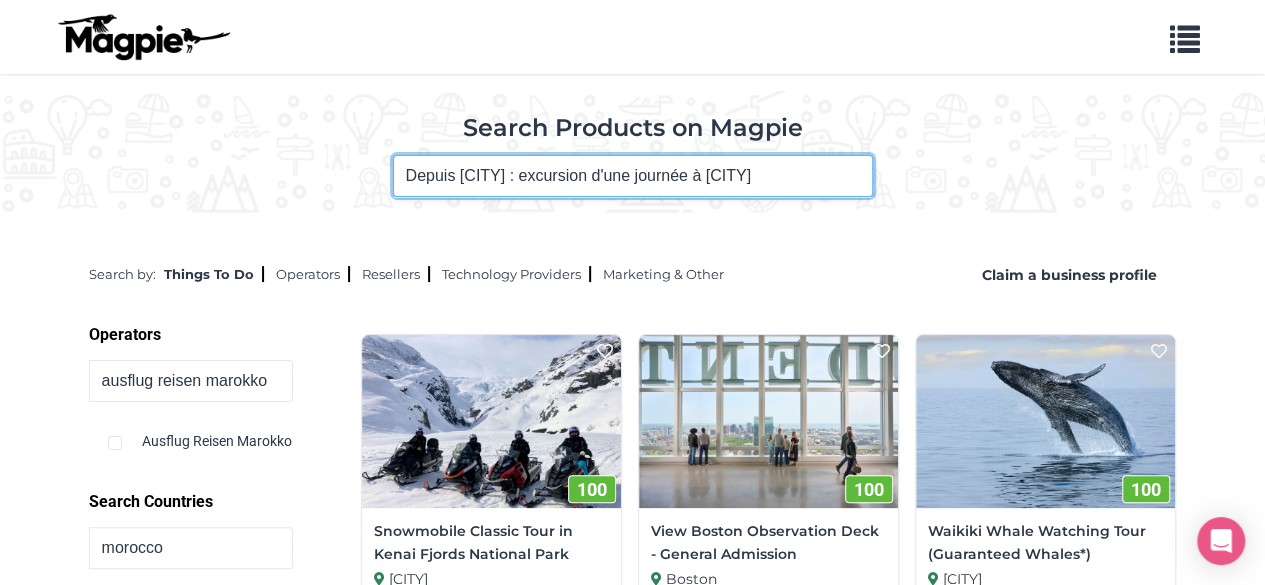 click on "Depuis Agadir : excursion d'une journée à Eassaouira" at bounding box center [633, 176] 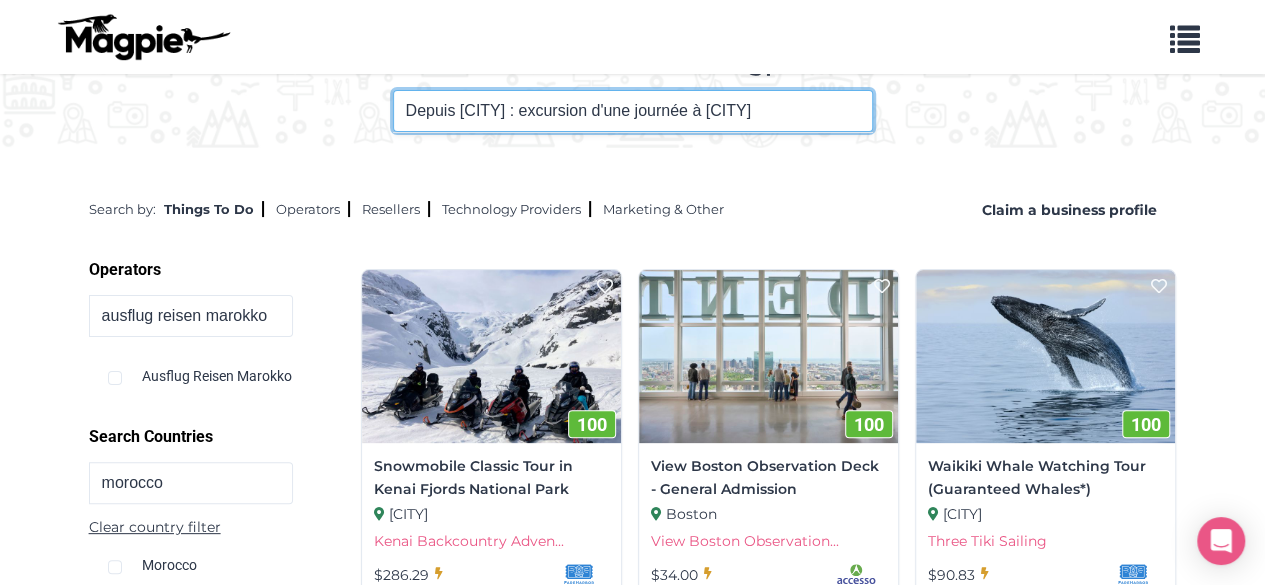 scroll, scrollTop: 0, scrollLeft: 0, axis: both 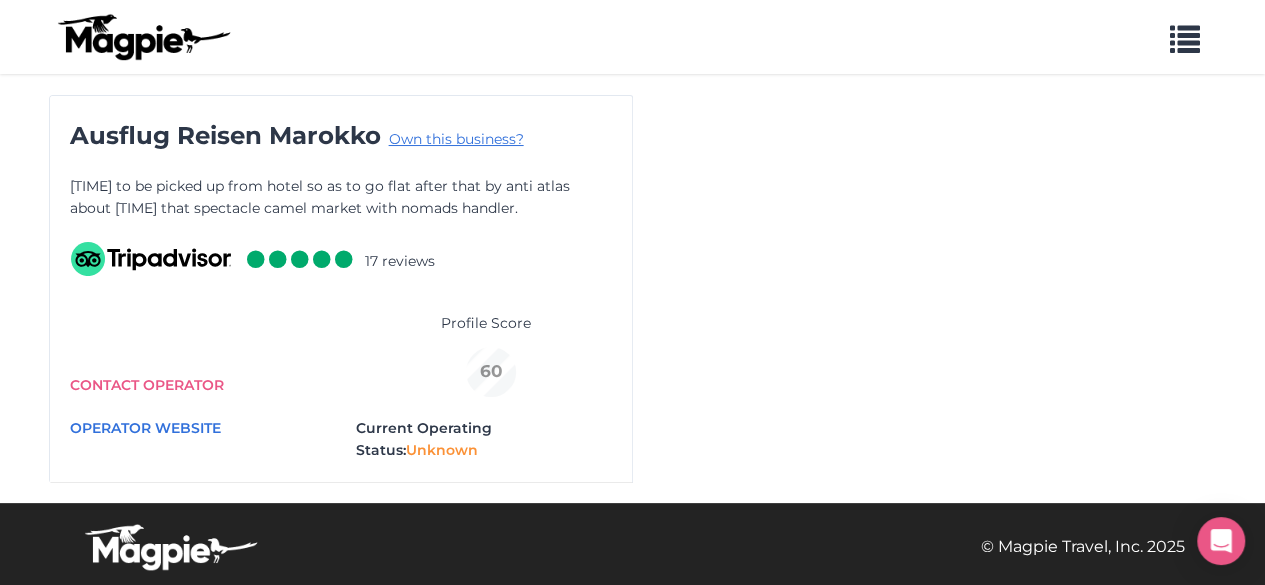click on "Own this business?" at bounding box center (456, 139) 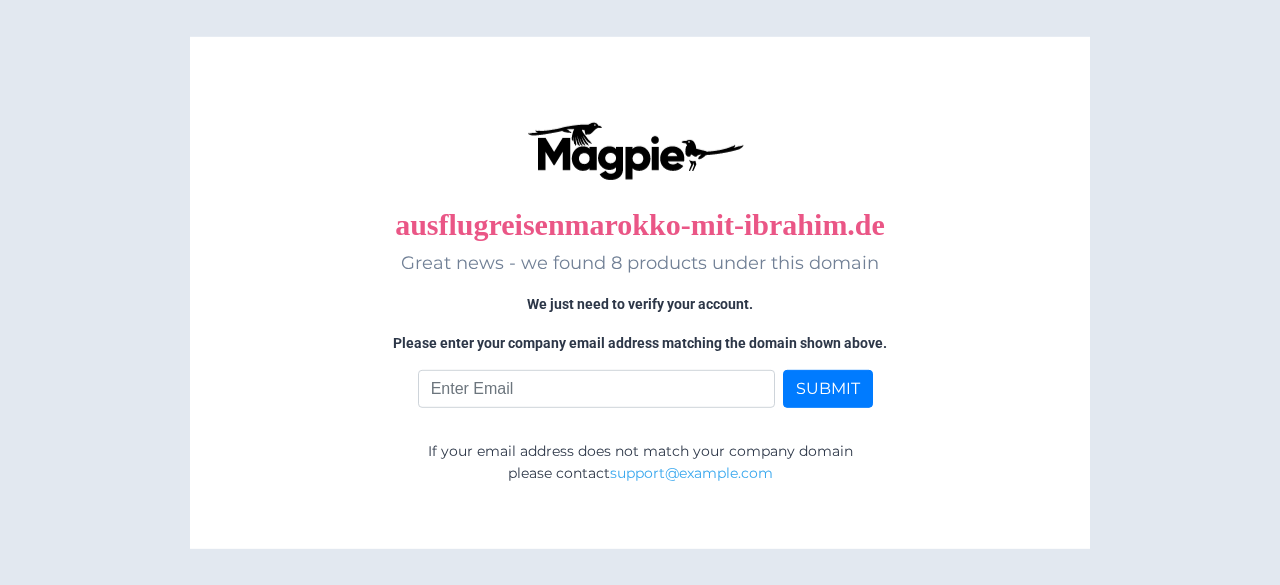 scroll, scrollTop: 0, scrollLeft: 0, axis: both 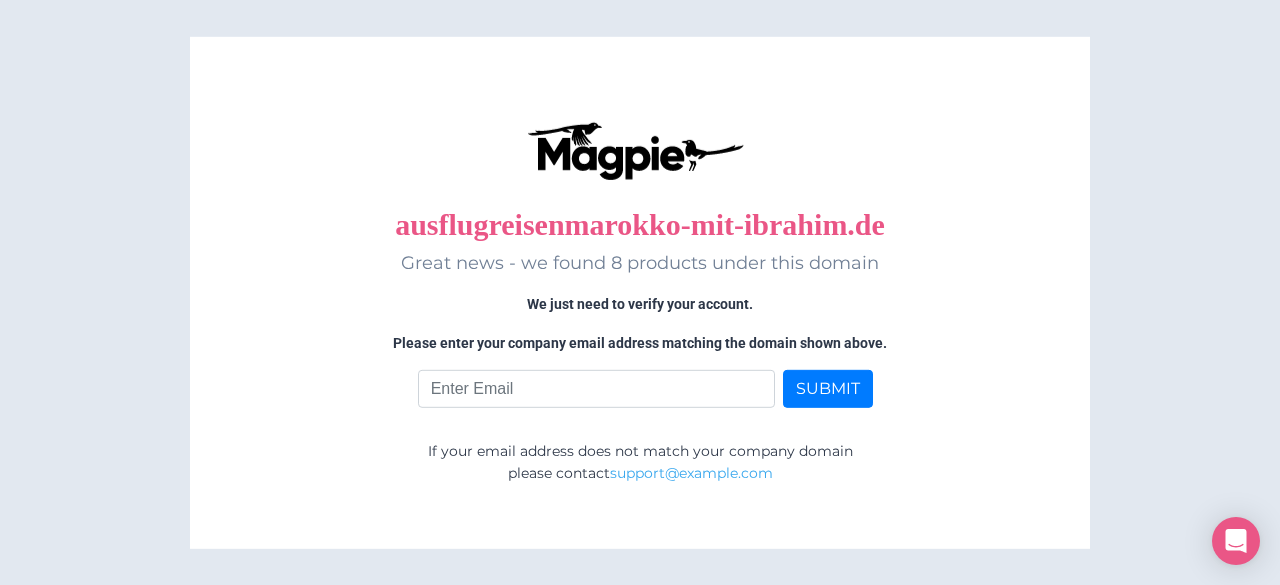 drag, startPoint x: 387, startPoint y: 212, endPoint x: 1016, endPoint y: 473, distance: 681.00073 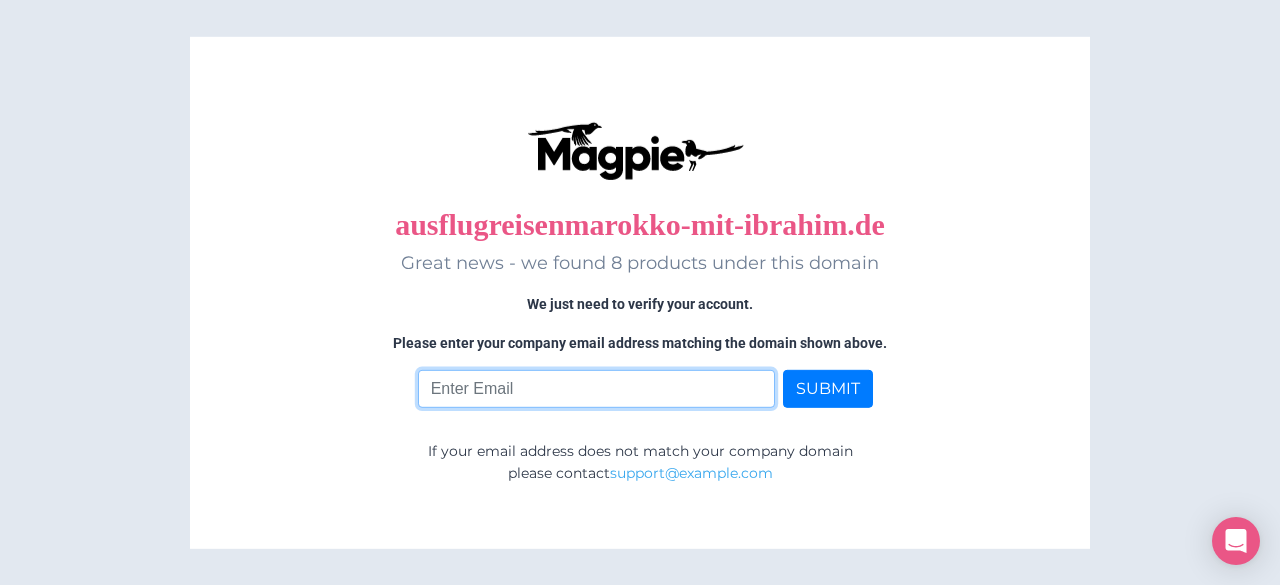 click at bounding box center [597, 389] 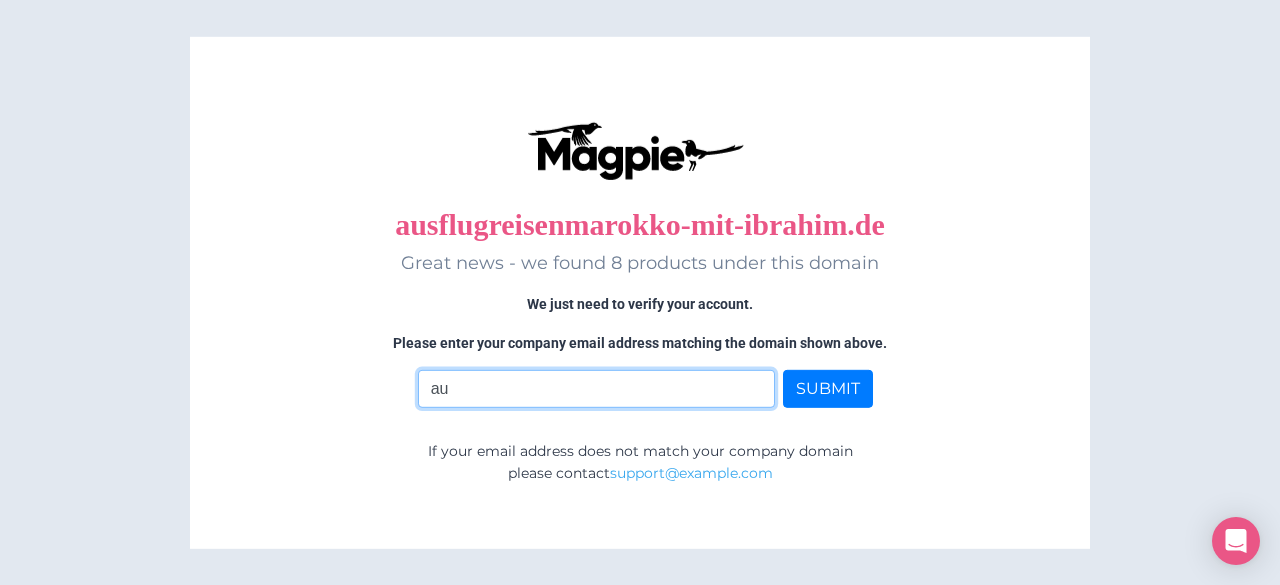 type on "a" 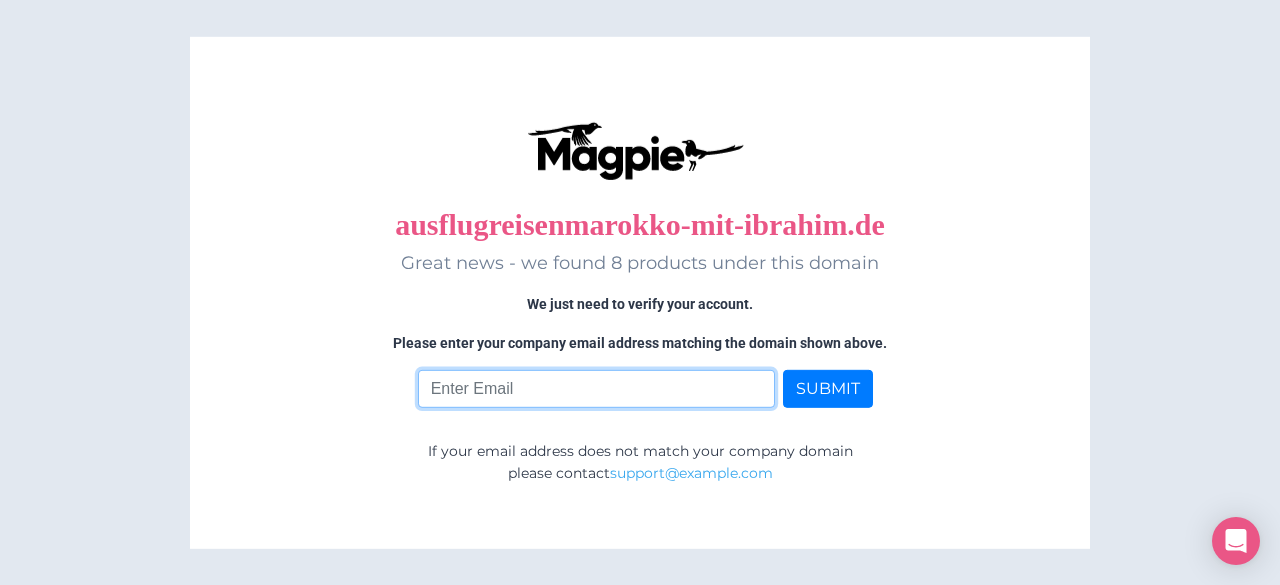 click at bounding box center [597, 389] 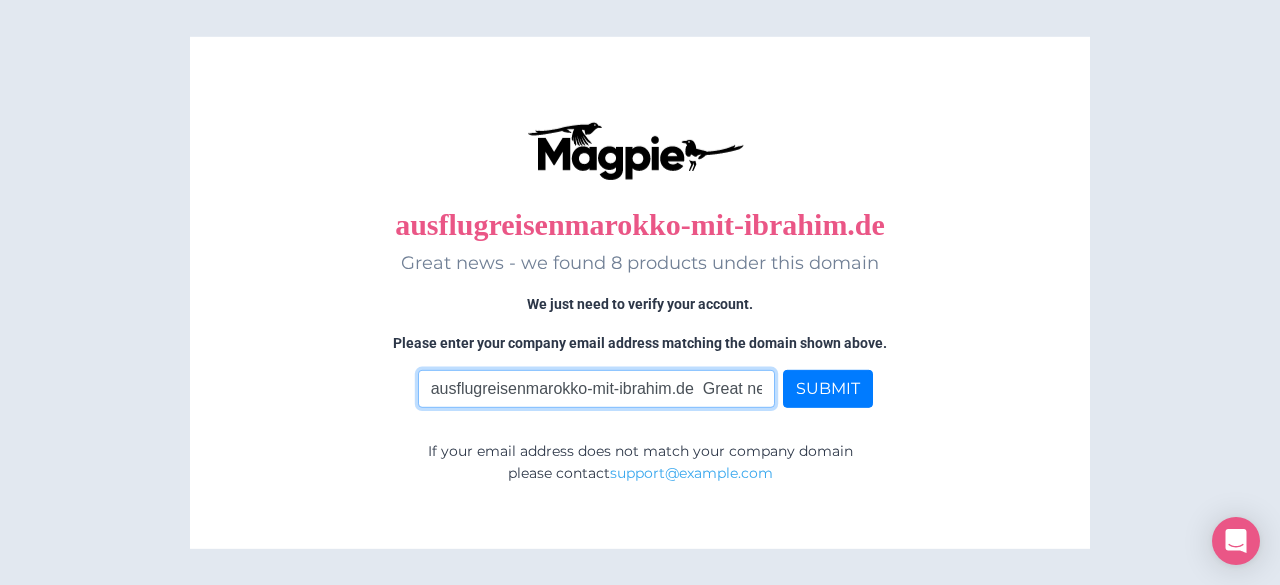 scroll, scrollTop: 0, scrollLeft: 1944, axis: horizontal 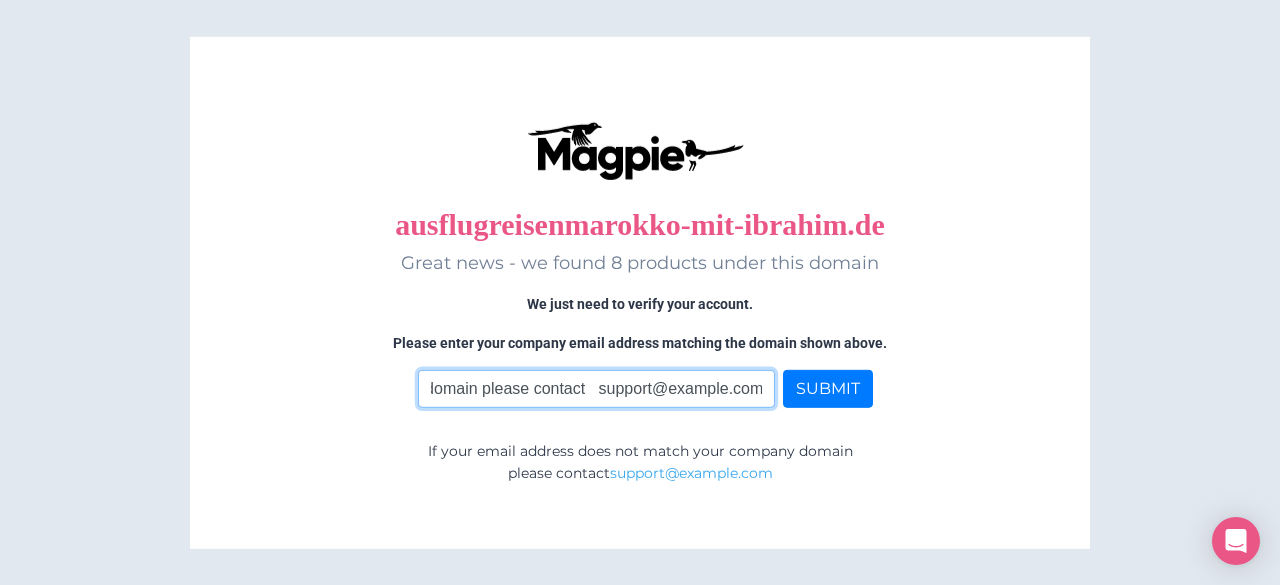 click on "ausflugreisenmarokko-mit-ibrahim.de  Great news - we found 8 products under this domain  We just need to verify your account.  Please enter your company email address matching the domain shown above.  Enter Email If your email address does not match your company domain please contact   support@magpie.travel" at bounding box center (597, 389) 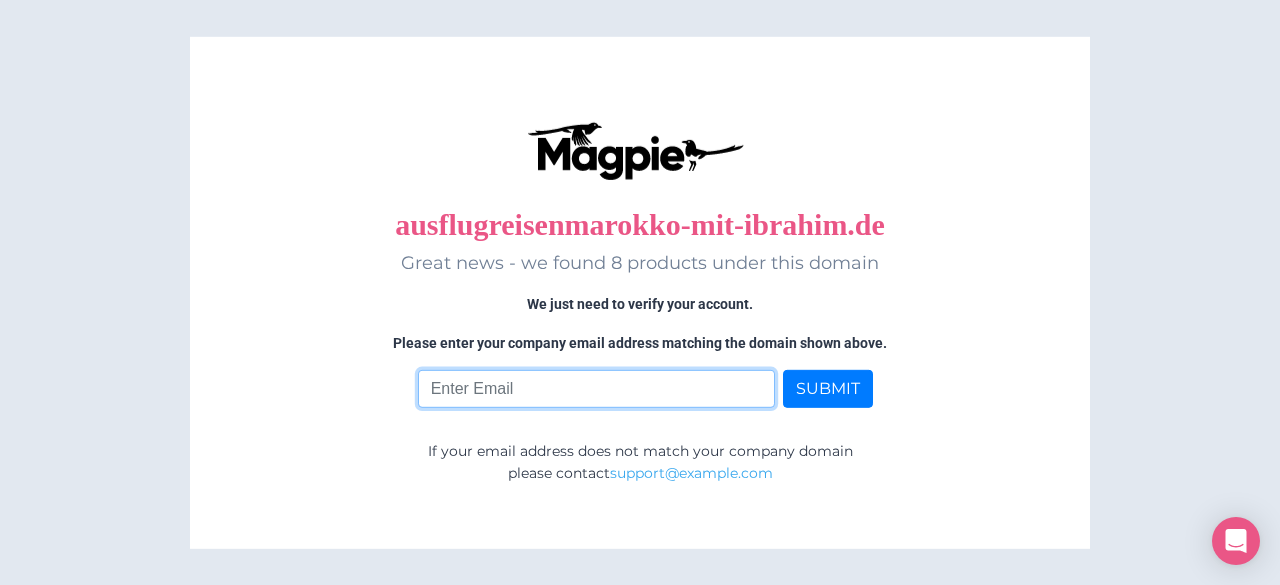 scroll, scrollTop: 0, scrollLeft: 0, axis: both 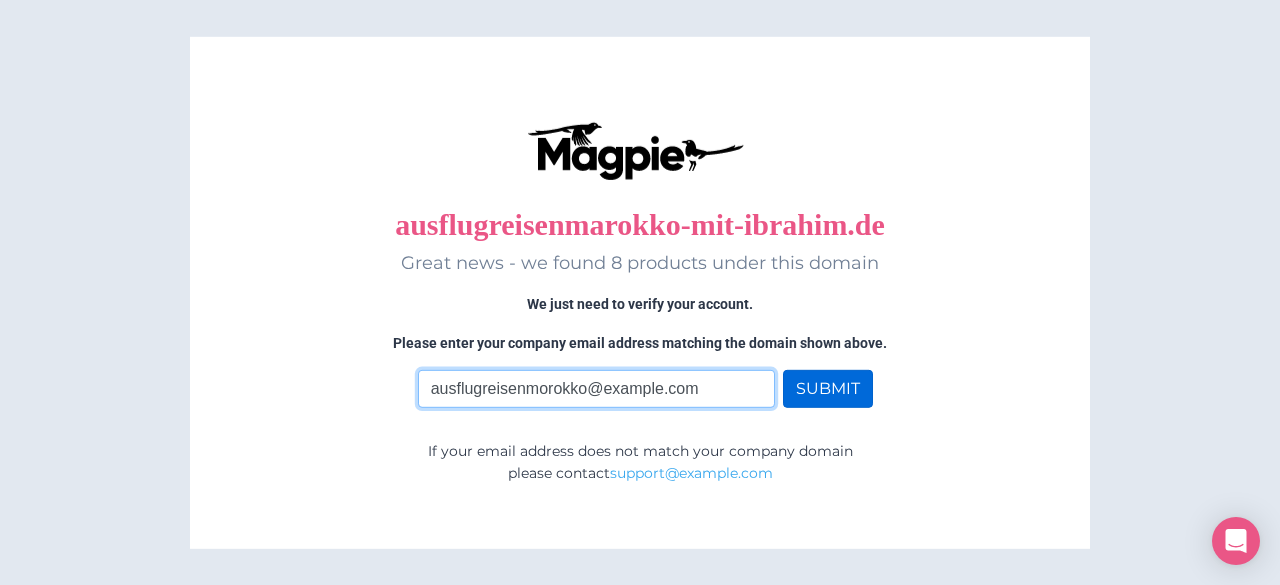 type on "[EMAIL]" 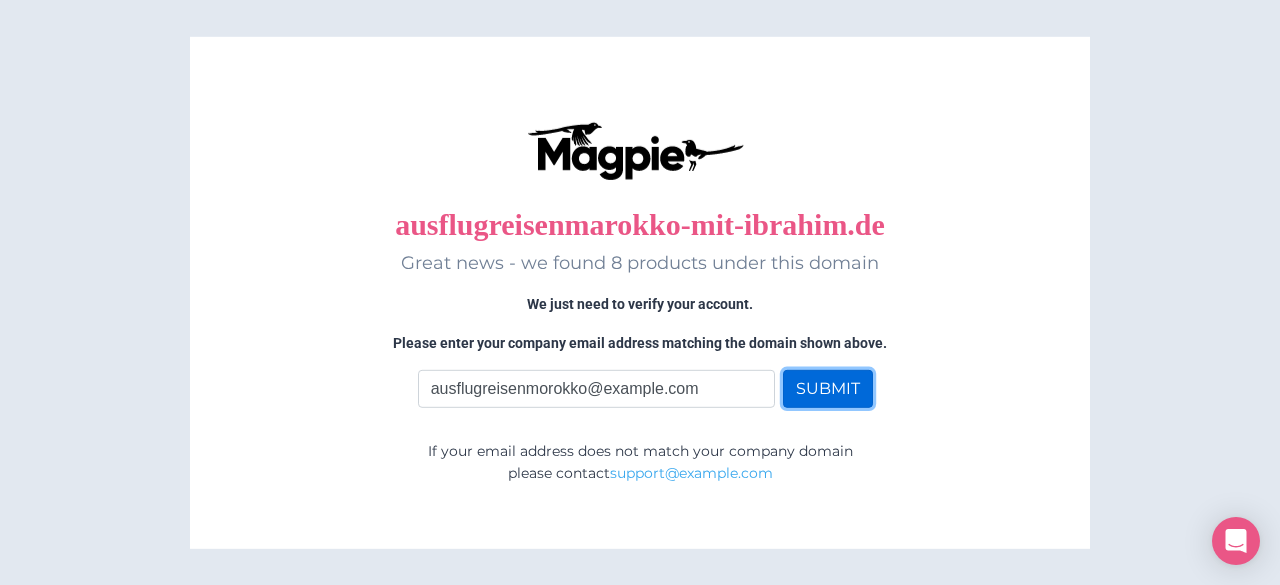 click on "SUBMIT" at bounding box center [828, 389] 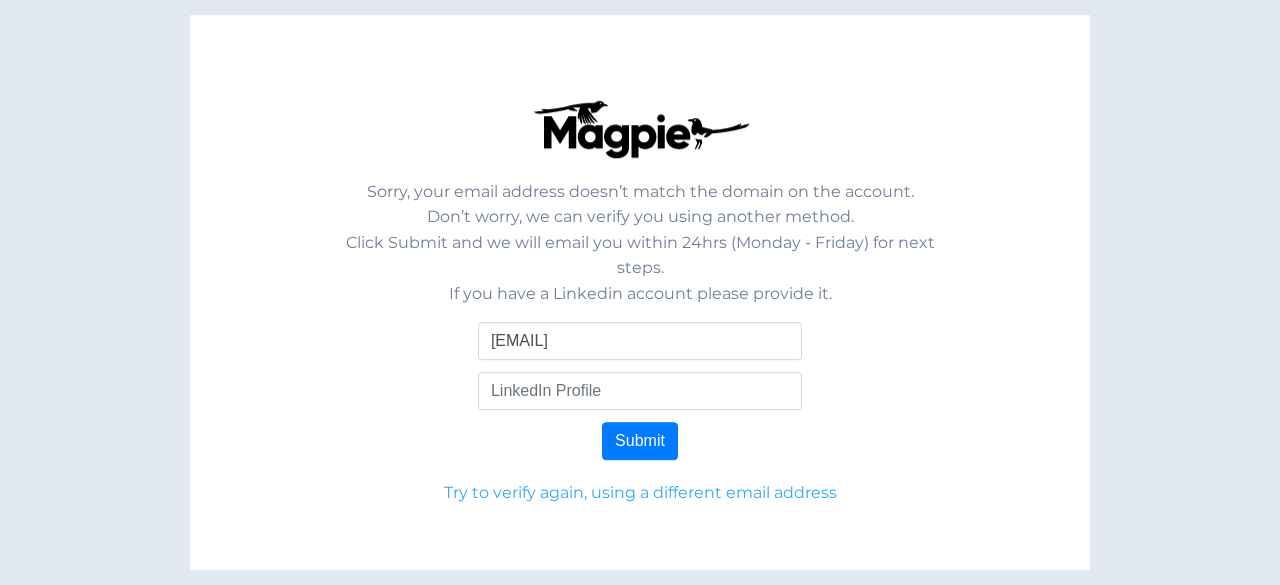 scroll, scrollTop: 0, scrollLeft: 0, axis: both 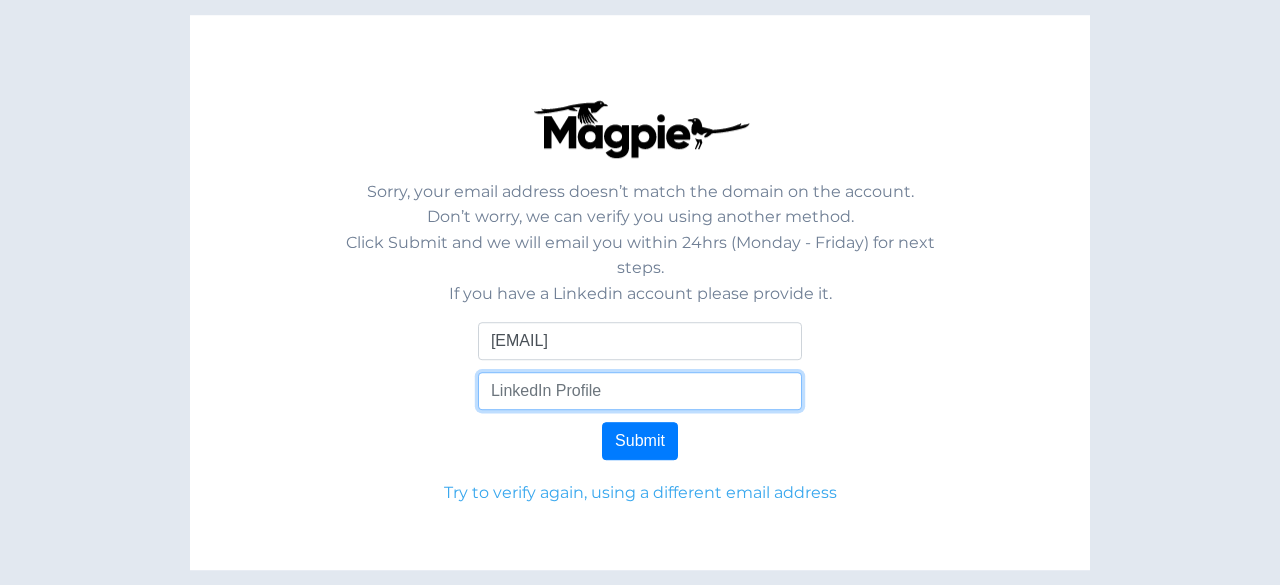 click at bounding box center [640, 392] 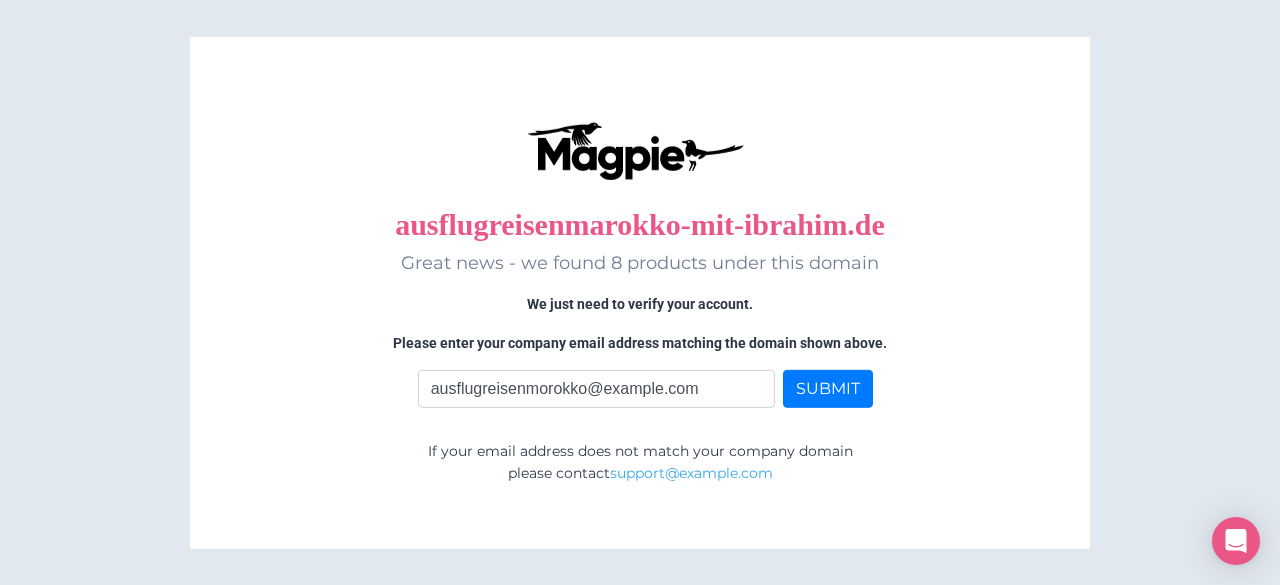 scroll, scrollTop: 0, scrollLeft: 0, axis: both 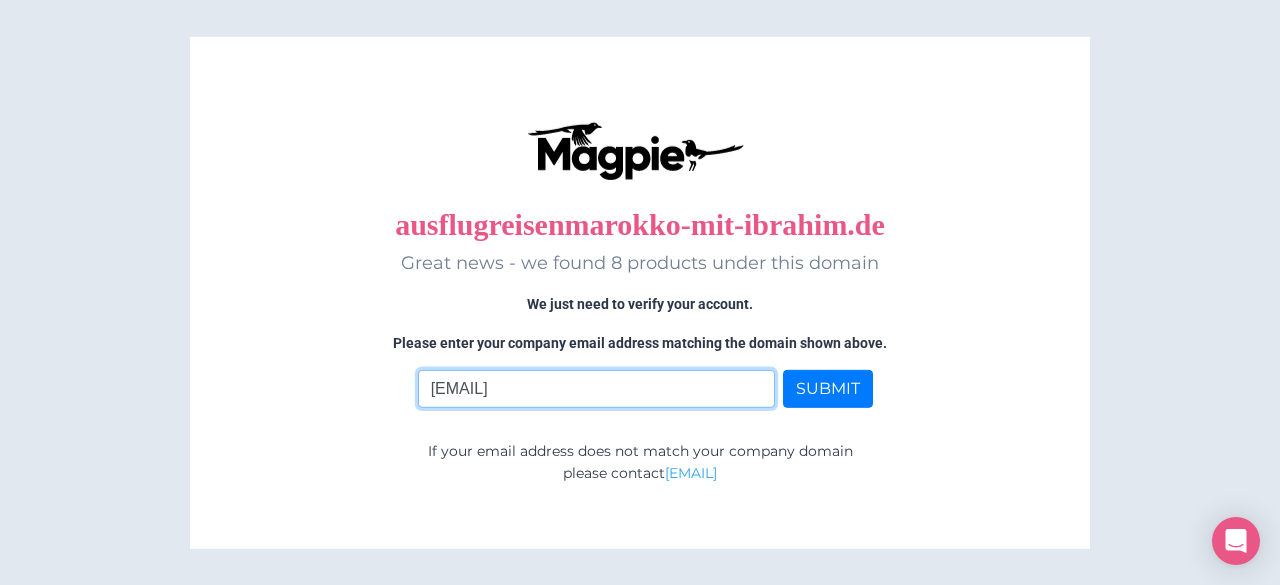 click on "ausflugreisenmorokko@gmail.com" at bounding box center [597, 389] 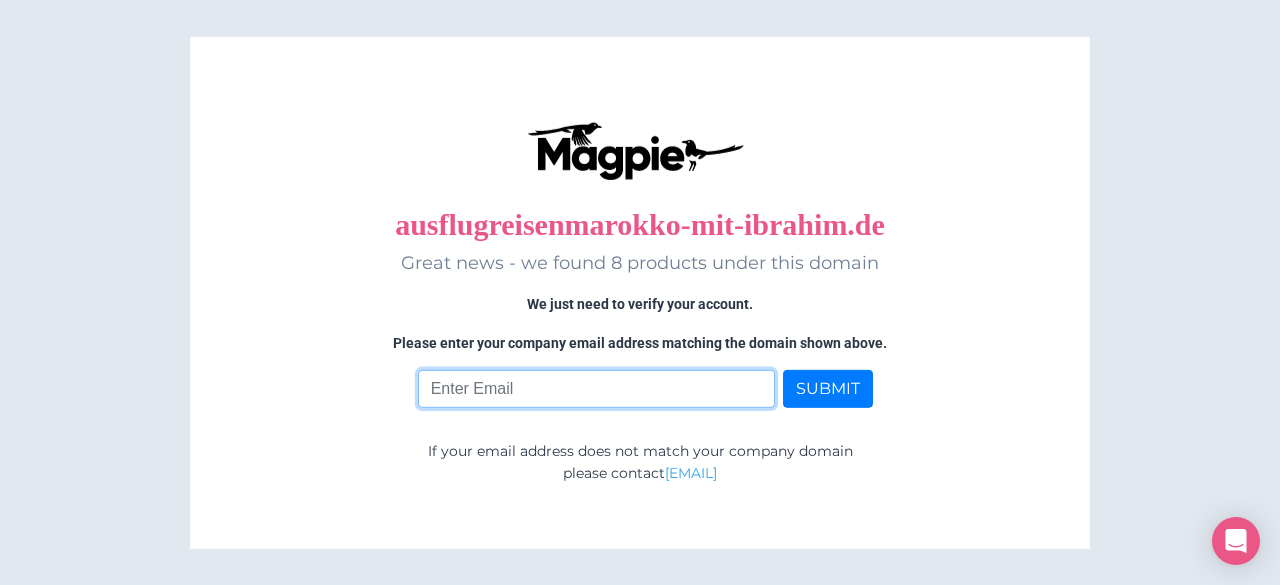 type 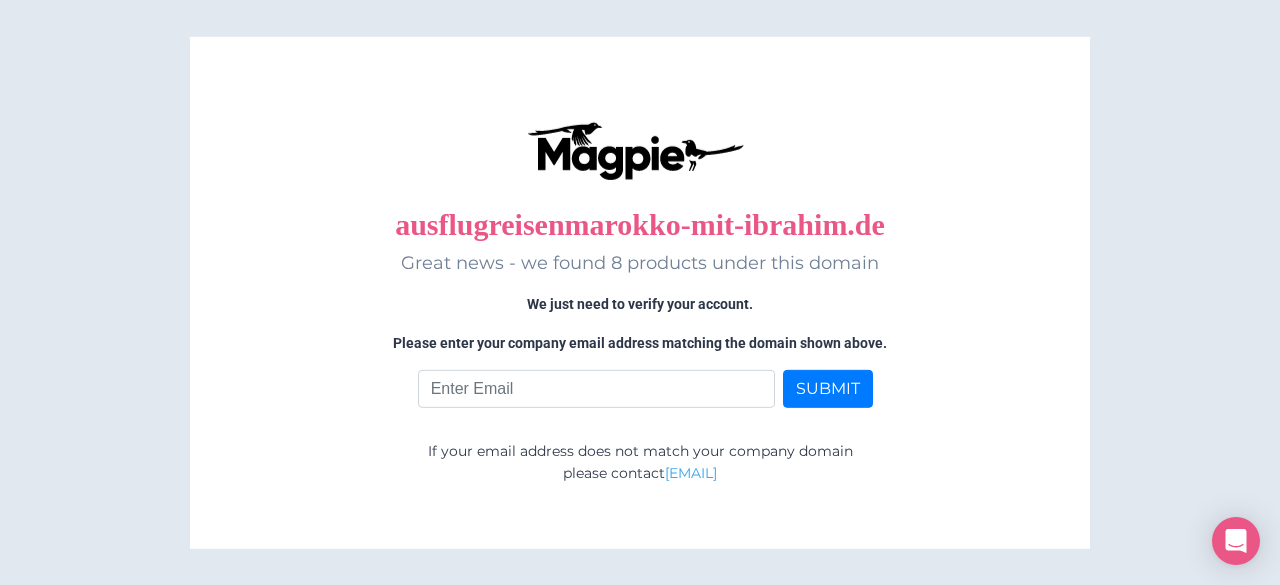 drag, startPoint x: 383, startPoint y: 324, endPoint x: 905, endPoint y: 333, distance: 522.0776 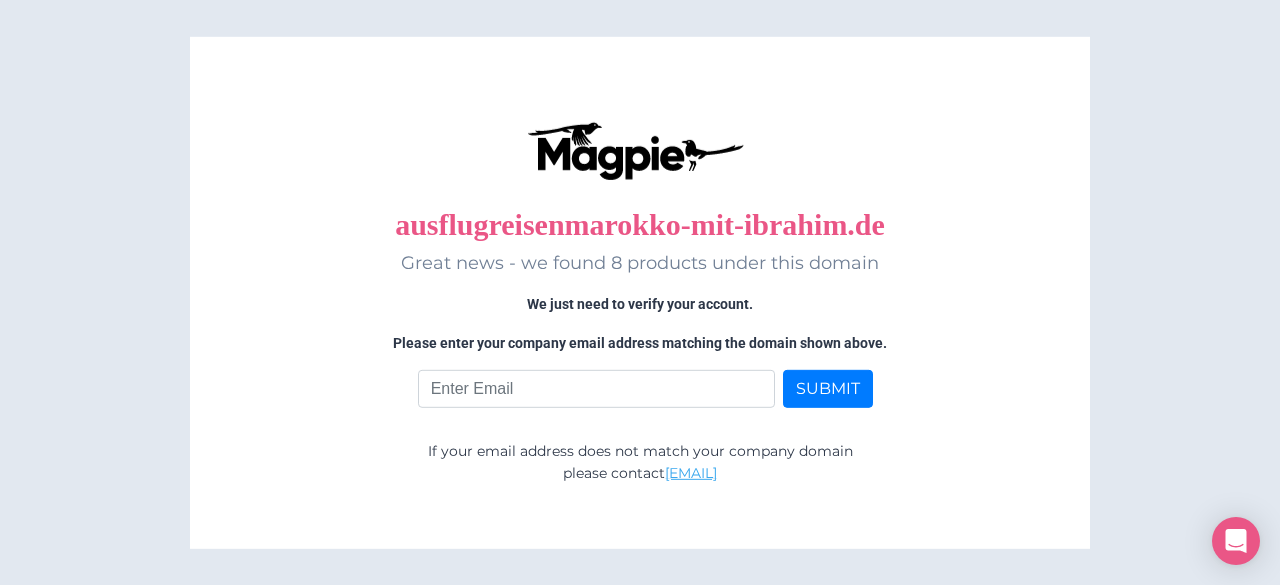 click on "support@magpie.travel" at bounding box center [691, 473] 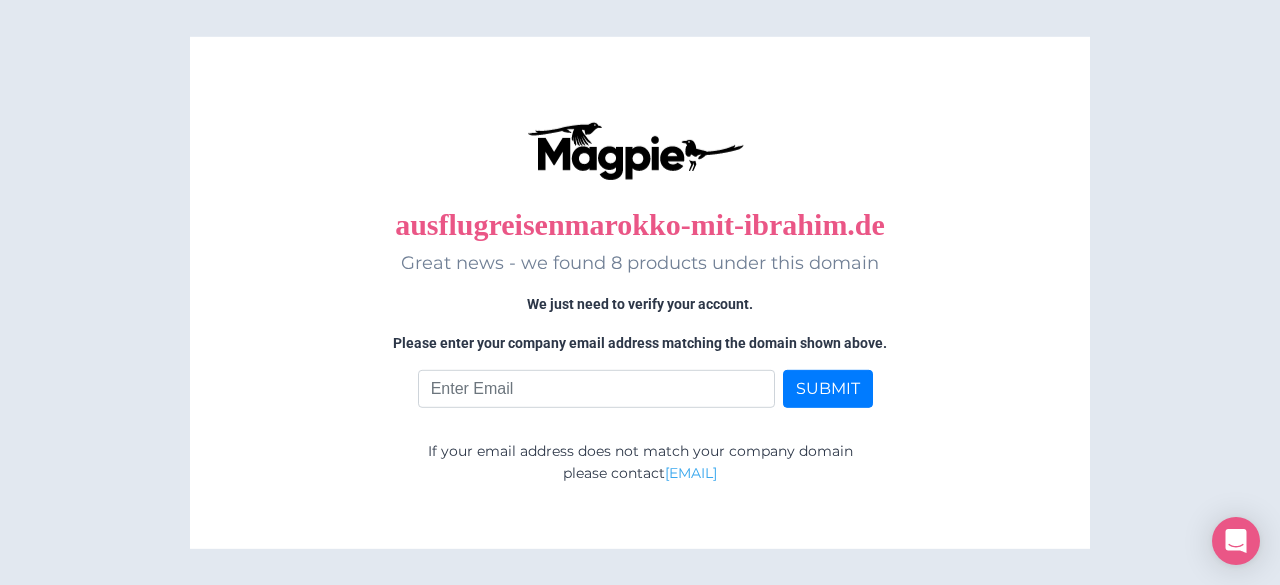 click on "ausflugreisenmarokko-mit-ibrahim.de
Great news - we found 8 products under this domain
We just need to verify your account.
Please enter your company email address matching the domain shown above.
SUBMIT
If your email address does not match your company domain
please contact
support@magpie.travel" at bounding box center [640, 0] 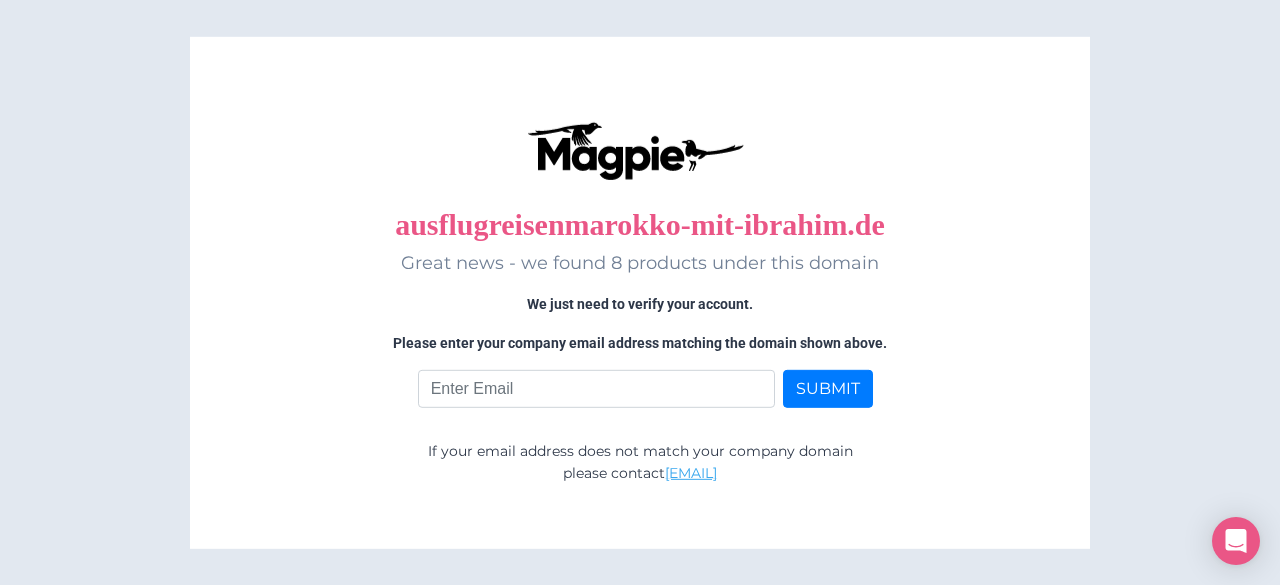 click on "support@magpie.travel" at bounding box center (691, 473) 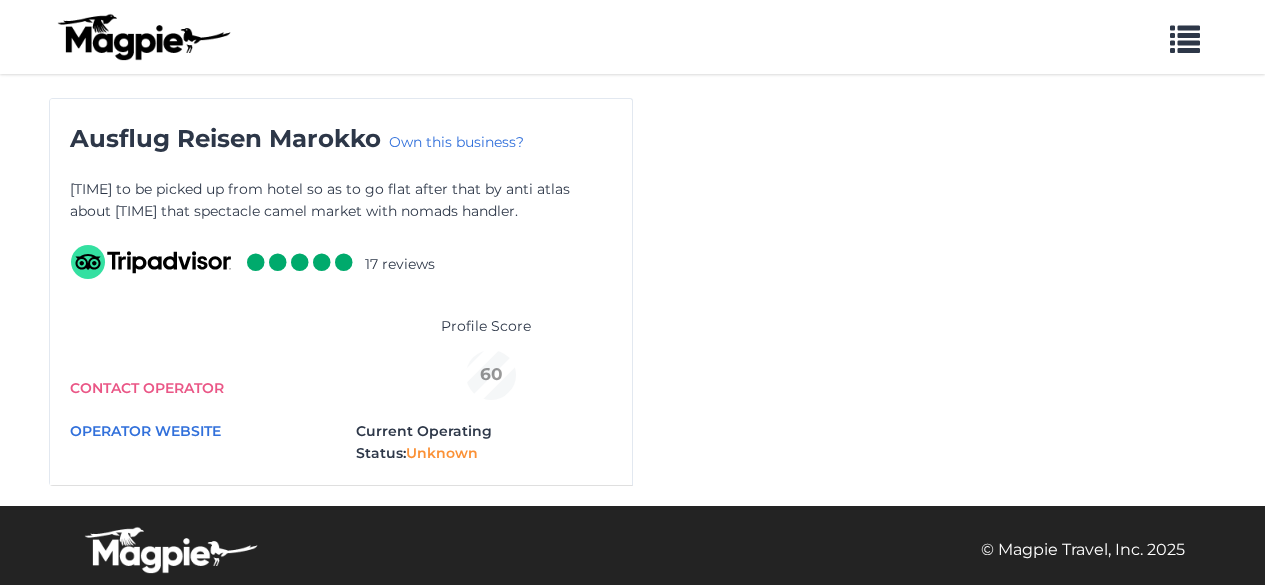 scroll, scrollTop: 0, scrollLeft: 0, axis: both 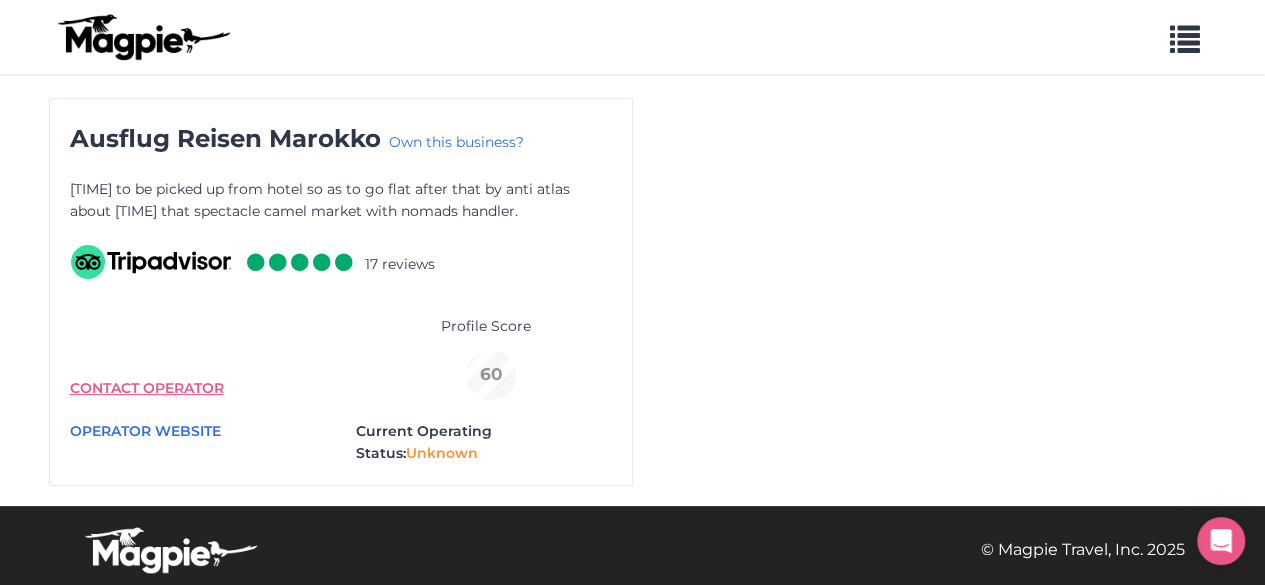 click on "CONTACT OPERATOR" at bounding box center [147, 388] 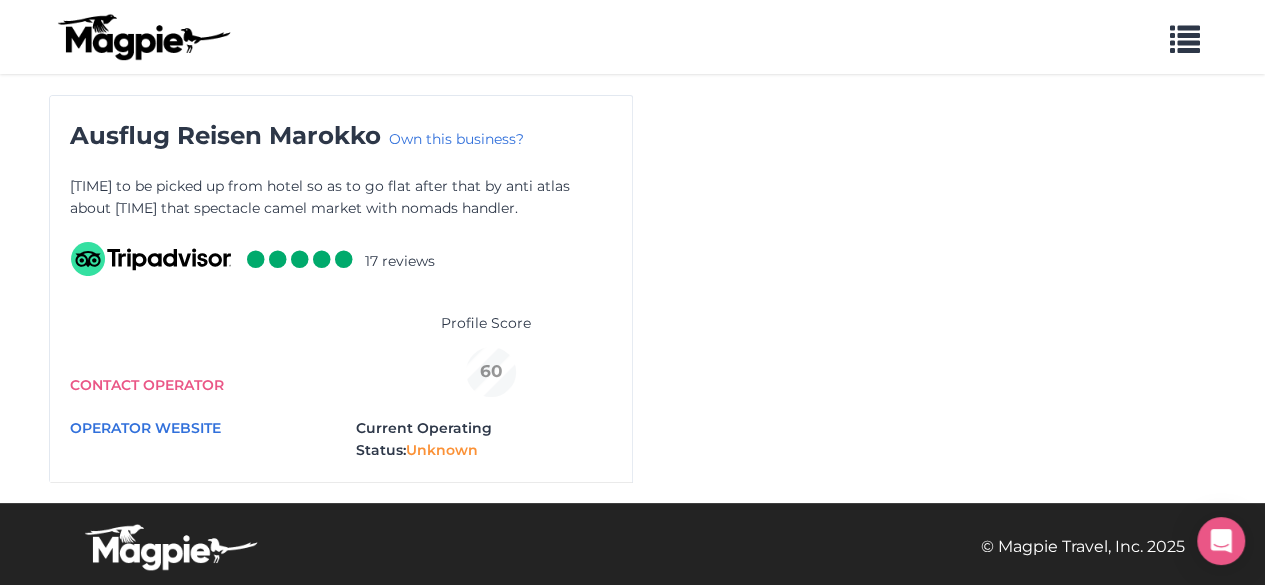 scroll, scrollTop: 0, scrollLeft: 0, axis: both 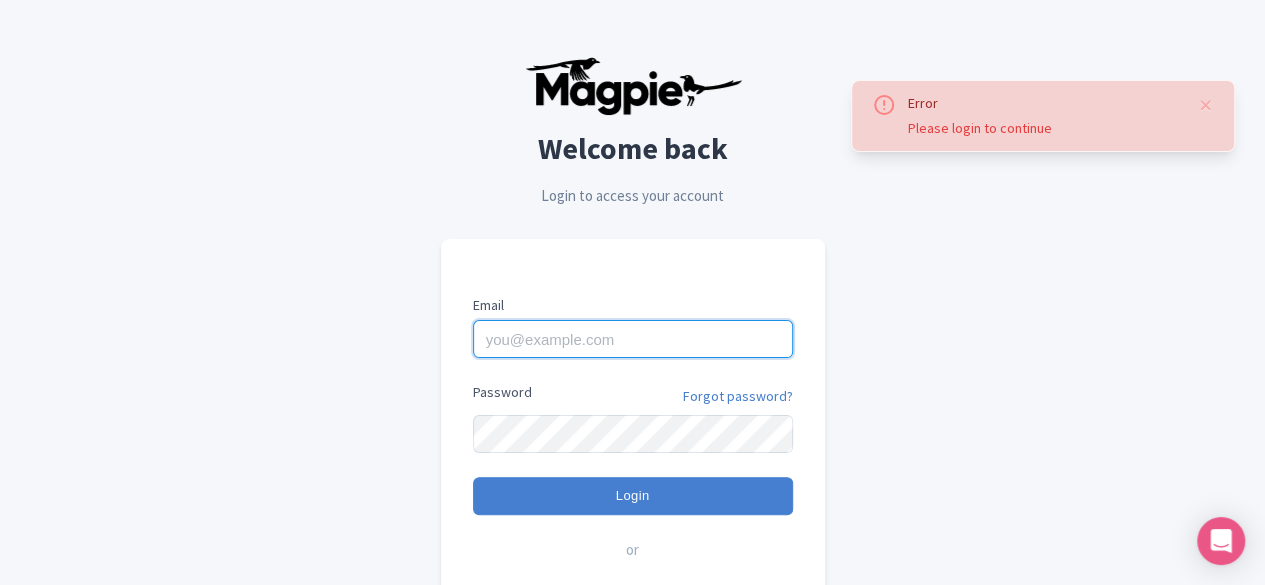 click on "Email" at bounding box center (633, 339) 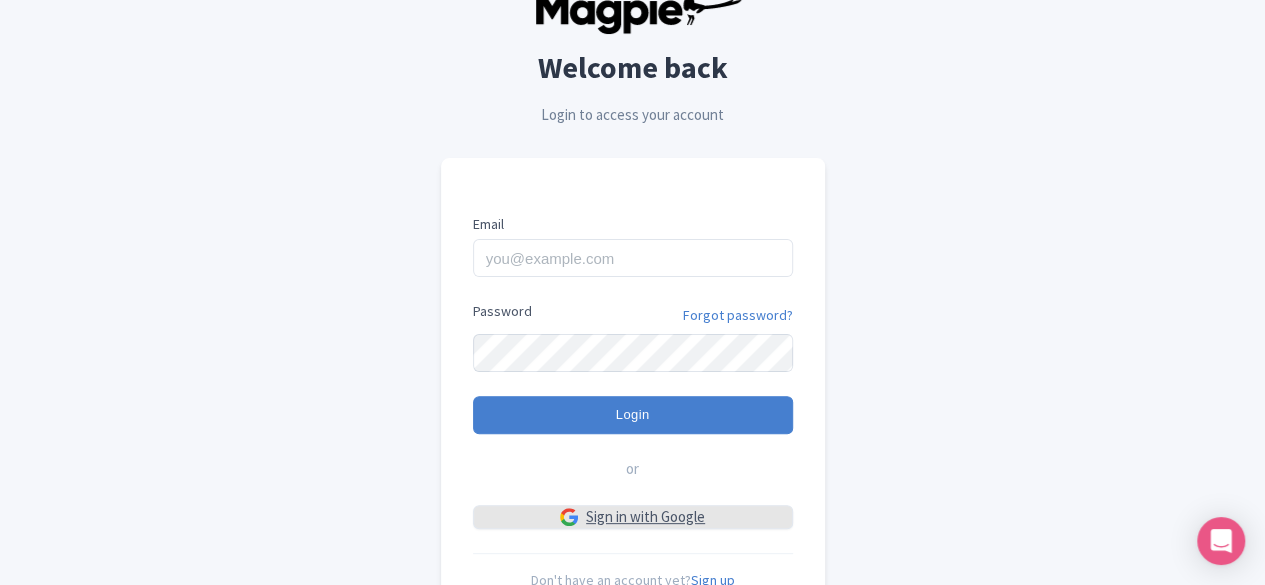 click on "Sign in with Google" at bounding box center [633, 517] 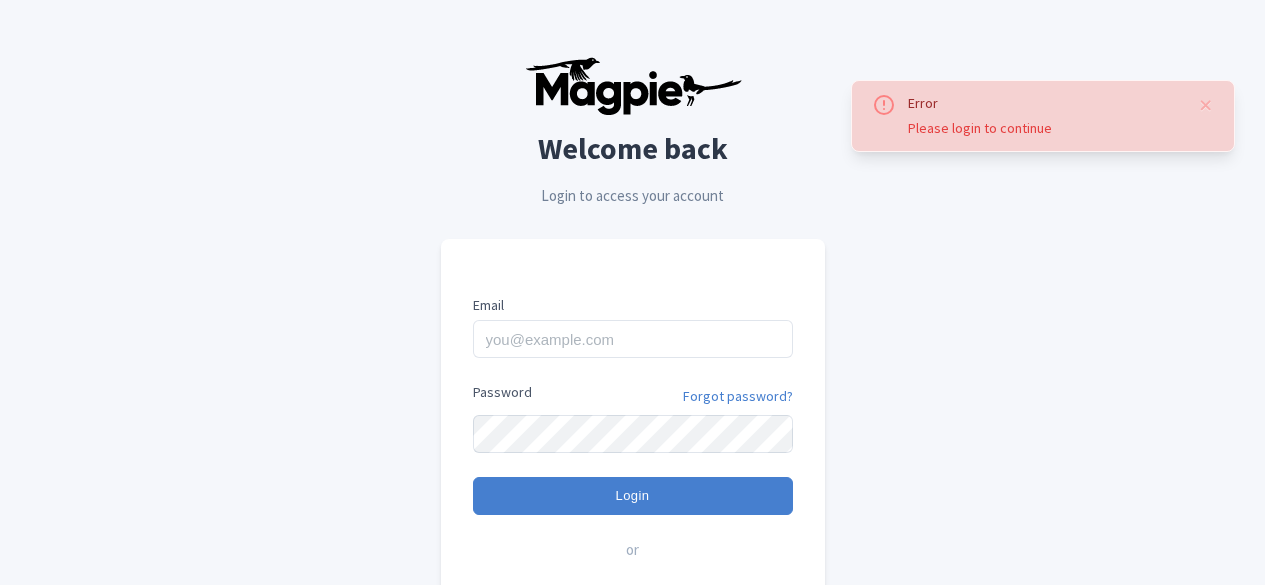 scroll, scrollTop: 81, scrollLeft: 0, axis: vertical 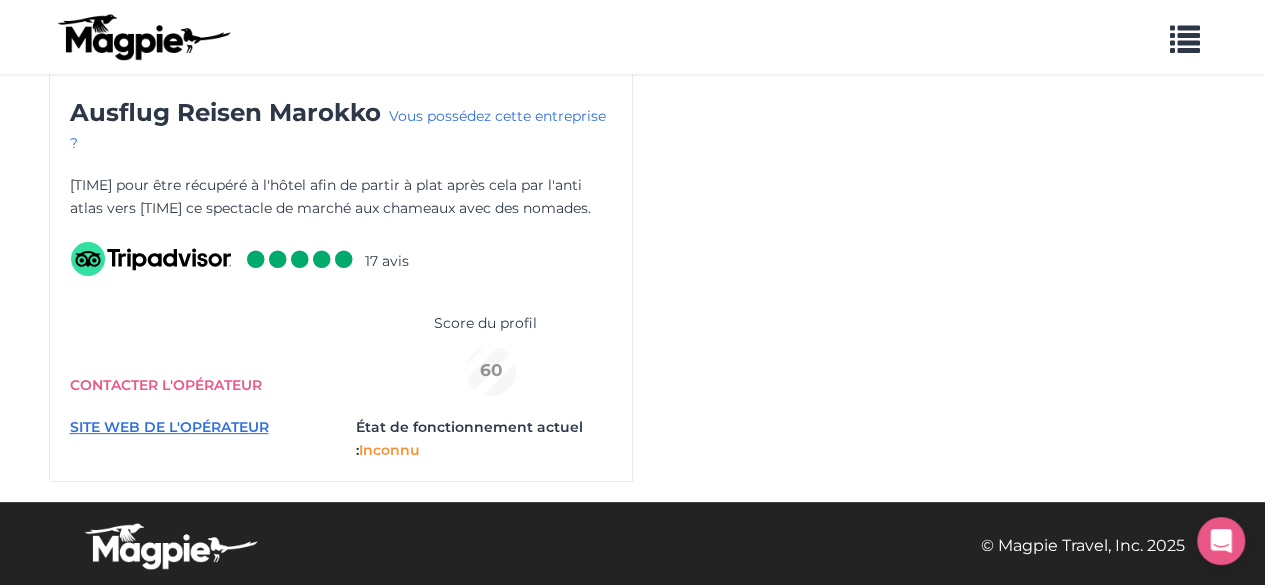 click on "SITE WEB DE L'OPÉRATEUR" at bounding box center (169, 427) 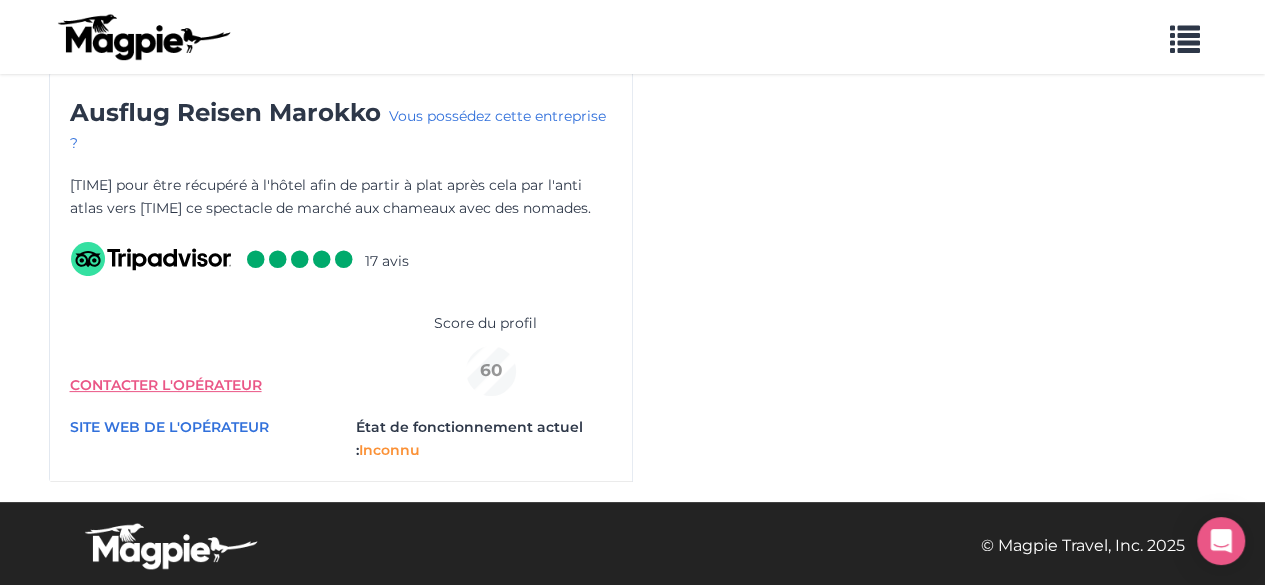 click on "CONTACTER L'OPÉRATEUR" at bounding box center (166, 385) 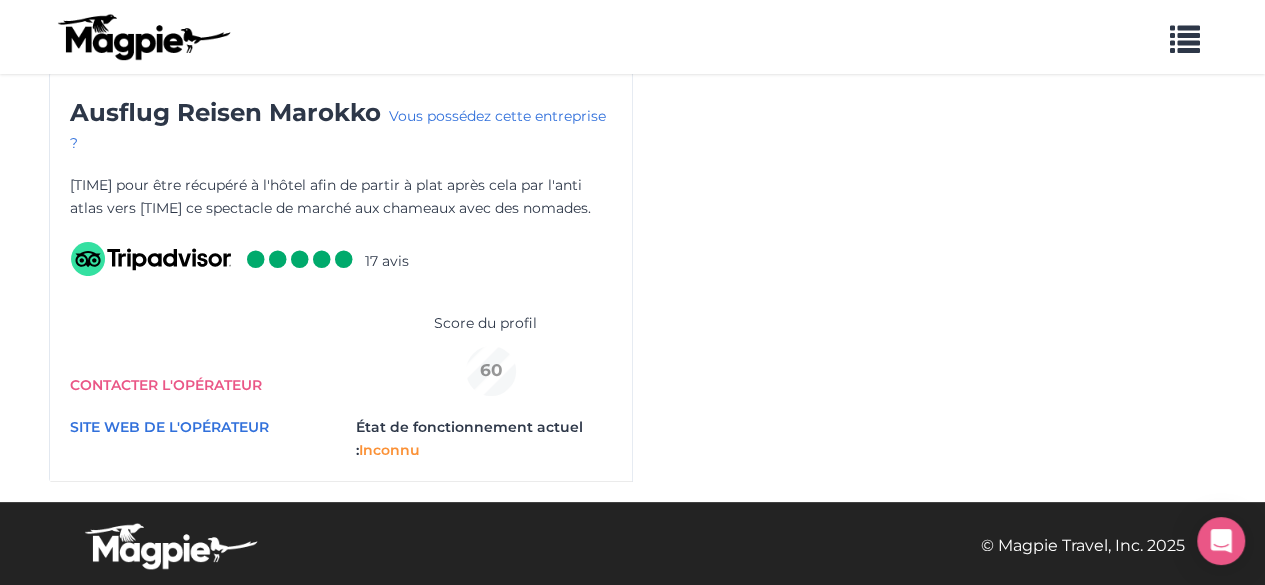 scroll, scrollTop: 0, scrollLeft: 0, axis: both 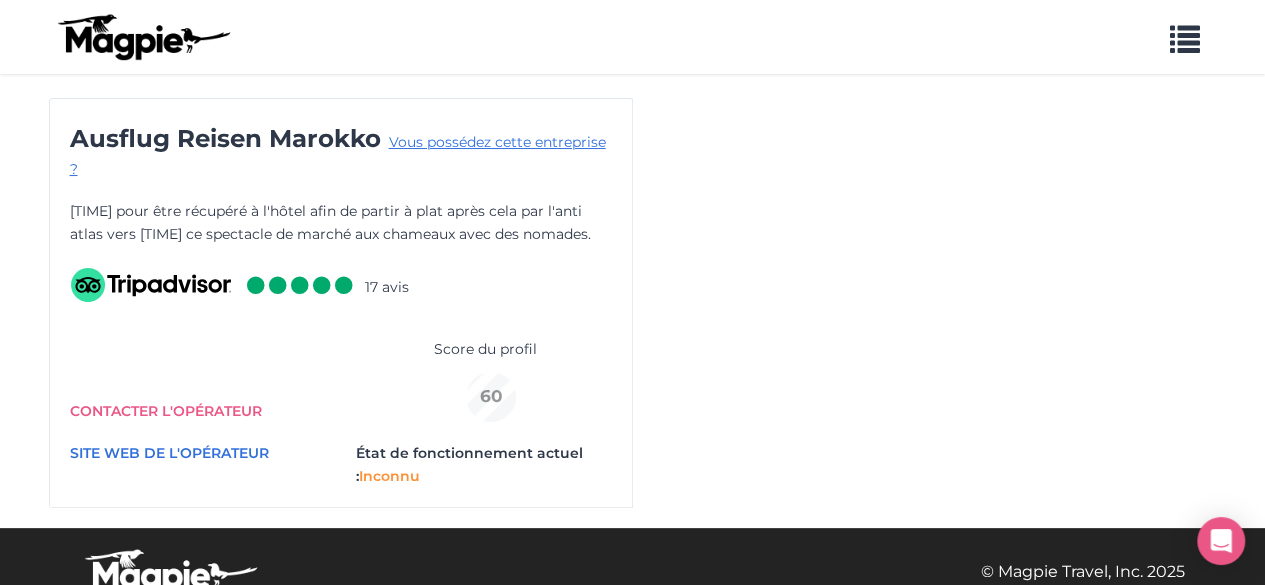 click on "Vous possédez cette entreprise ?" at bounding box center (338, 155) 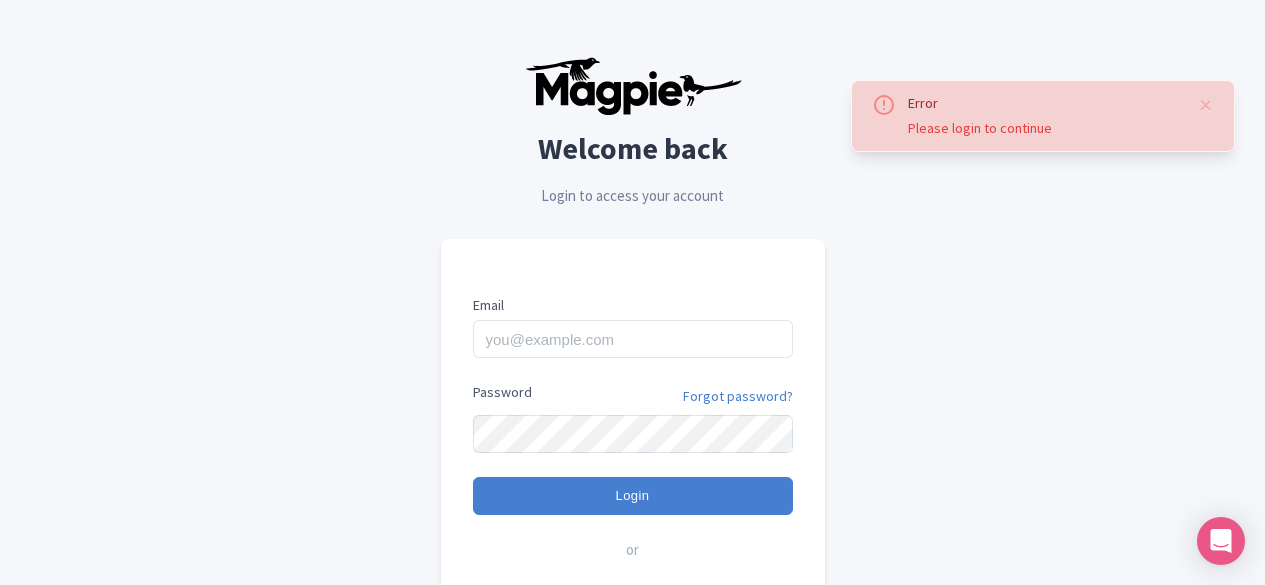 scroll, scrollTop: 0, scrollLeft: 0, axis: both 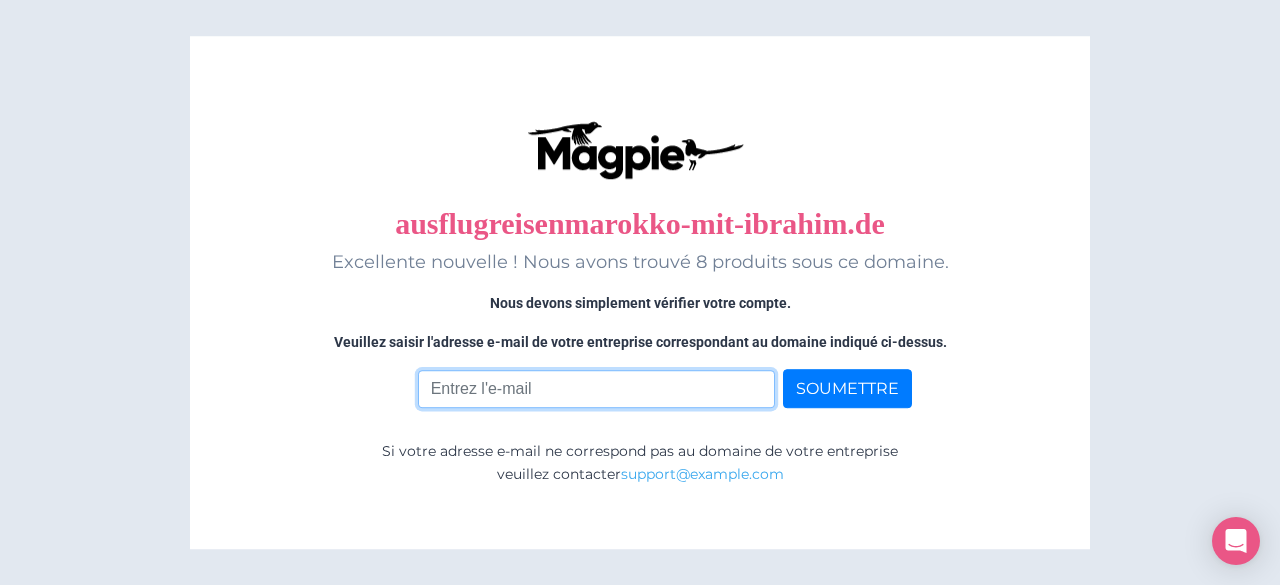 click at bounding box center [597, 389] 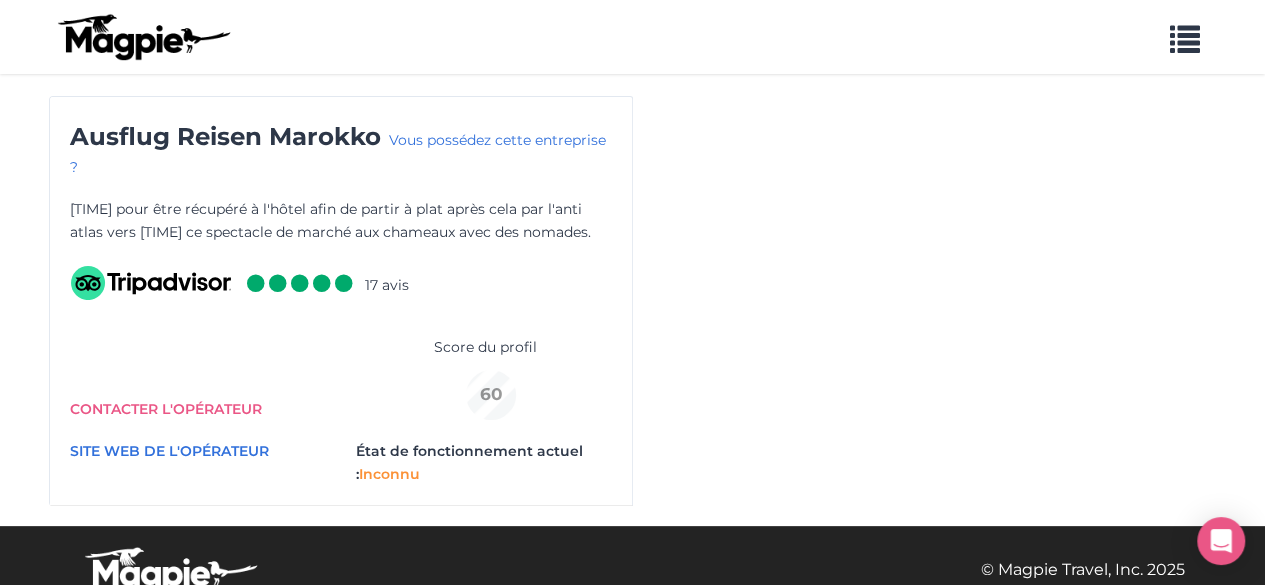 scroll, scrollTop: 26, scrollLeft: 0, axis: vertical 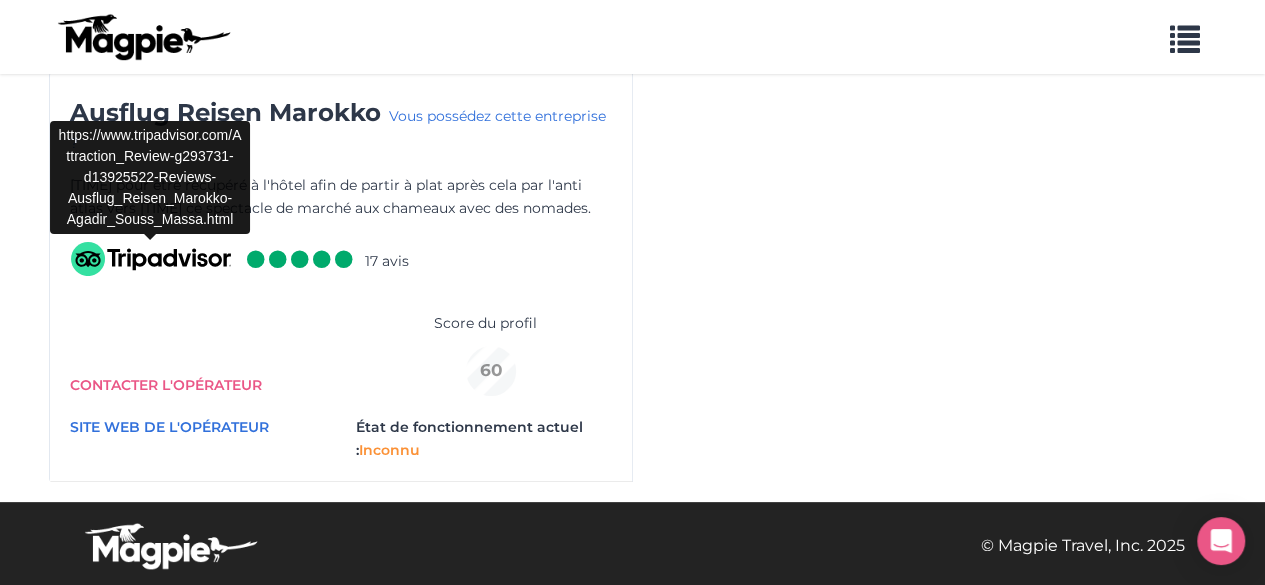 click at bounding box center [151, 259] 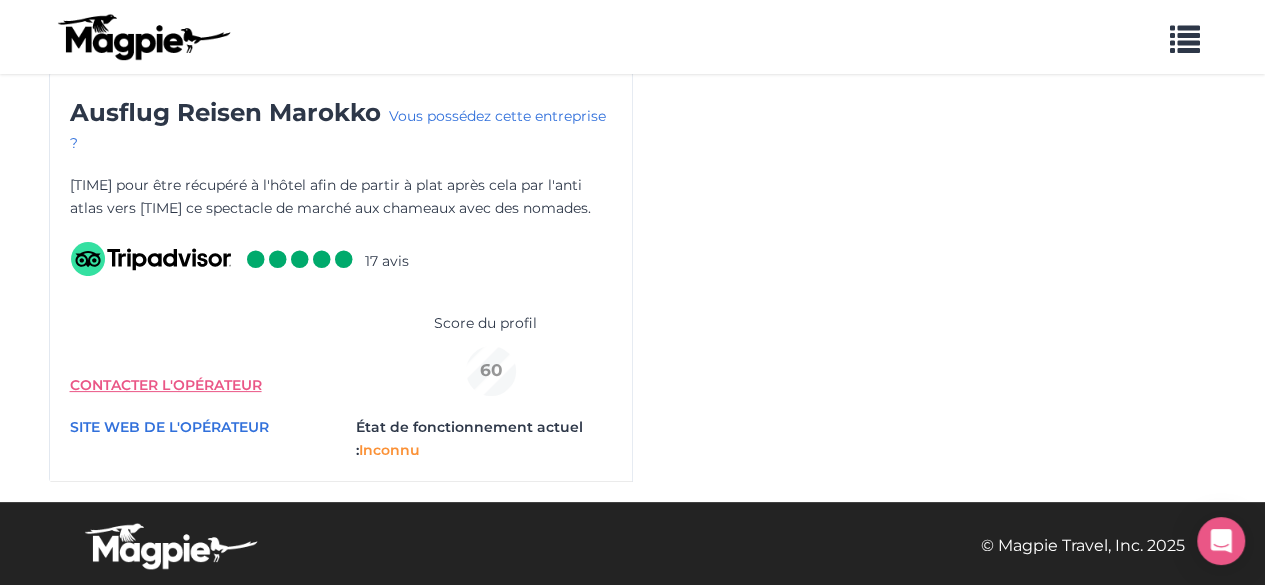 click on "CONTACTER L'OPÉRATEUR" at bounding box center (166, 385) 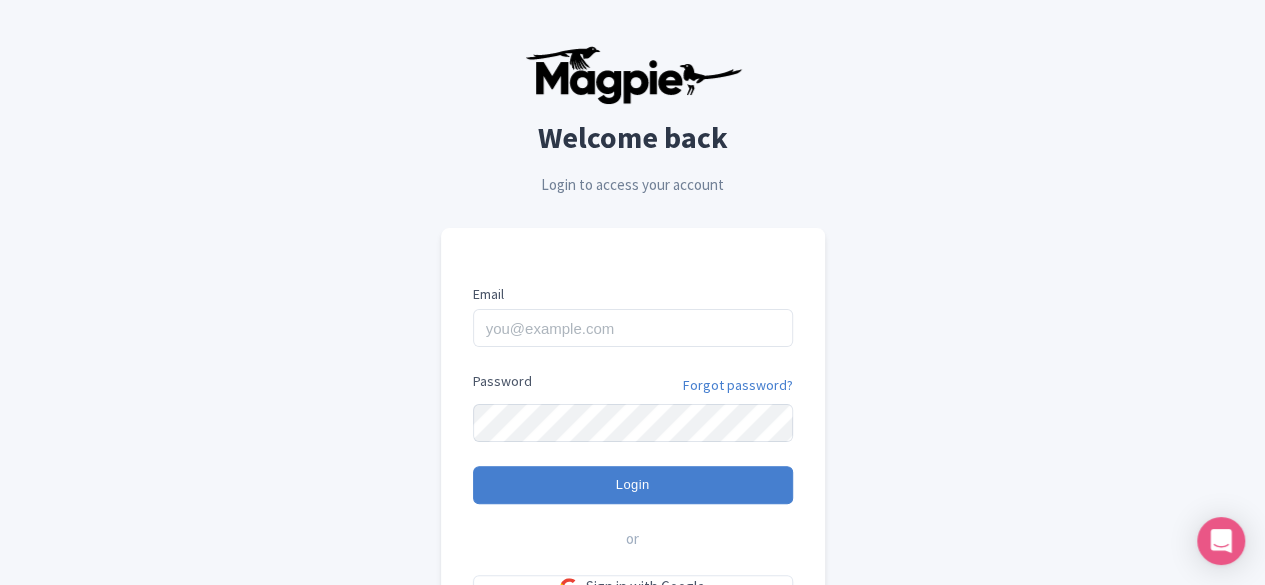 scroll, scrollTop: 193, scrollLeft: 0, axis: vertical 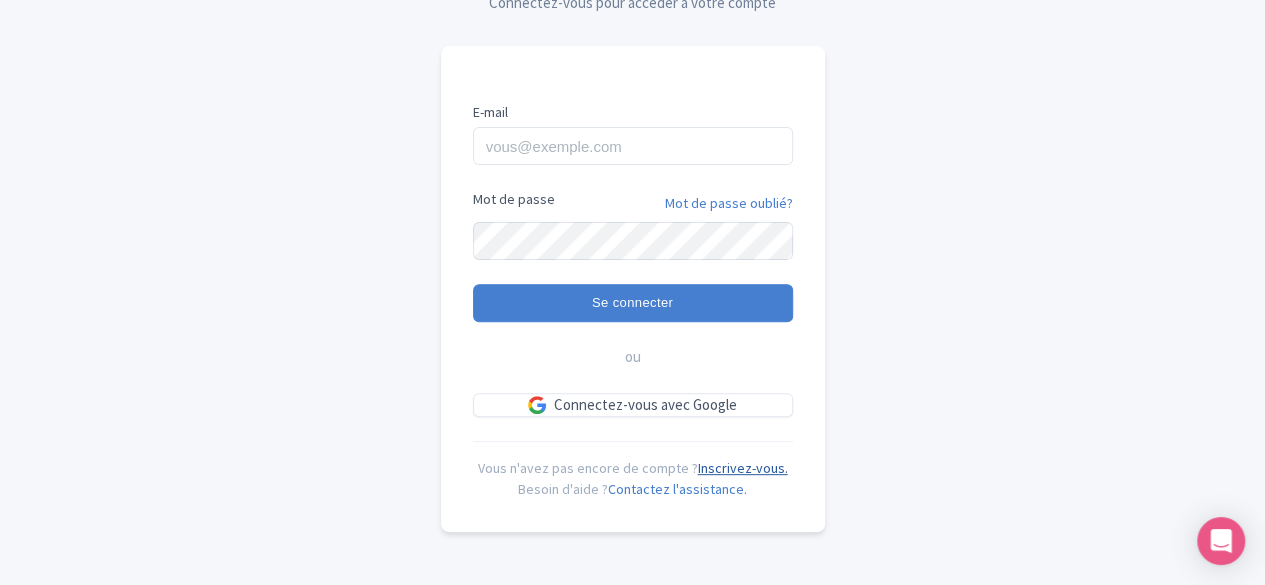 click on "Inscrivez-vous." at bounding box center (743, 468) 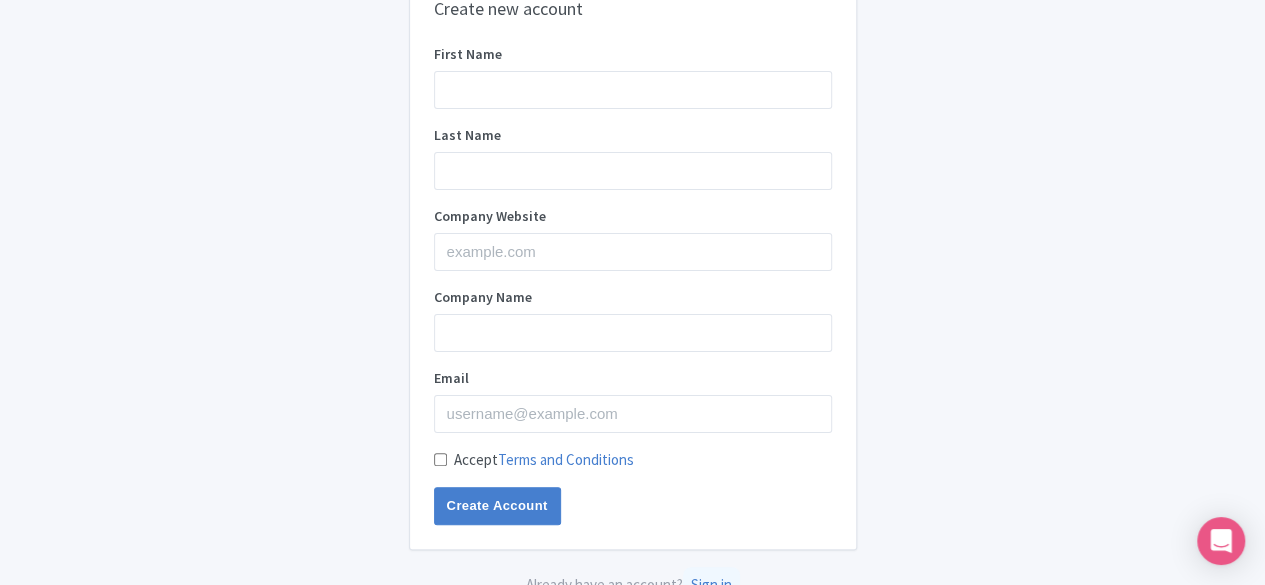 scroll, scrollTop: 0, scrollLeft: 0, axis: both 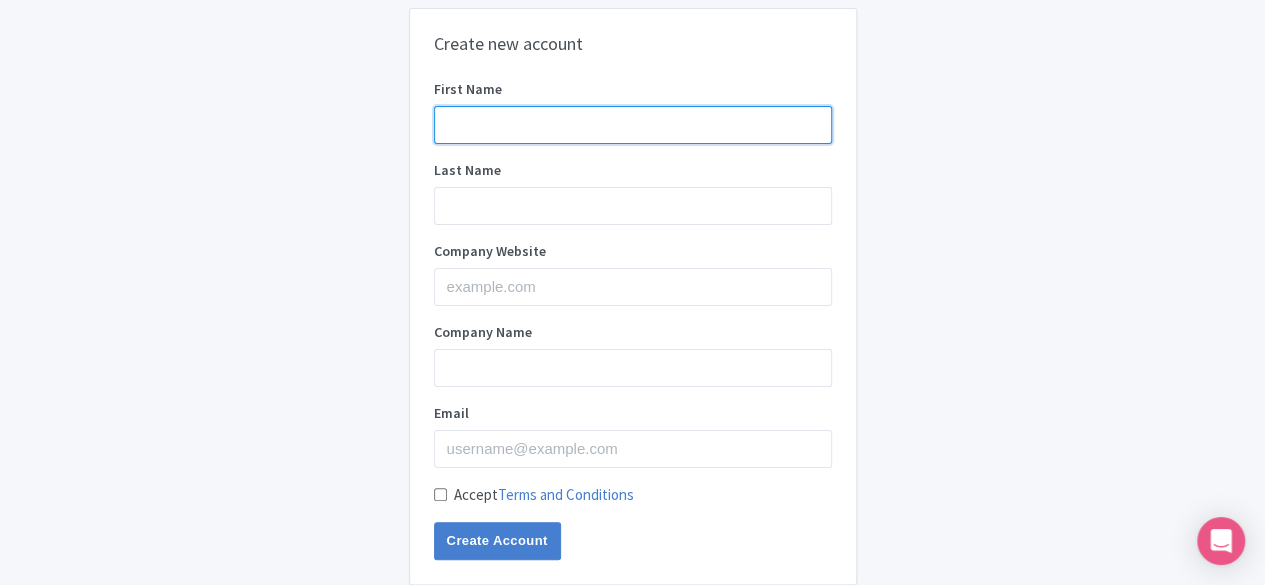 click on "First Name" at bounding box center (633, 125) 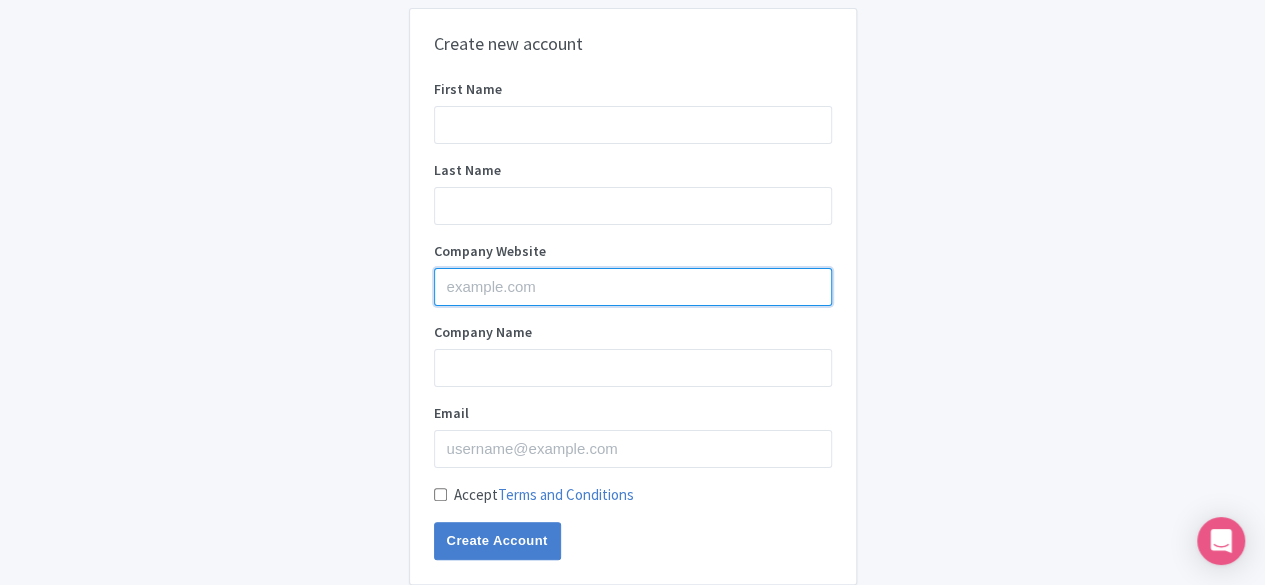 click on "Company Website" at bounding box center [633, 287] 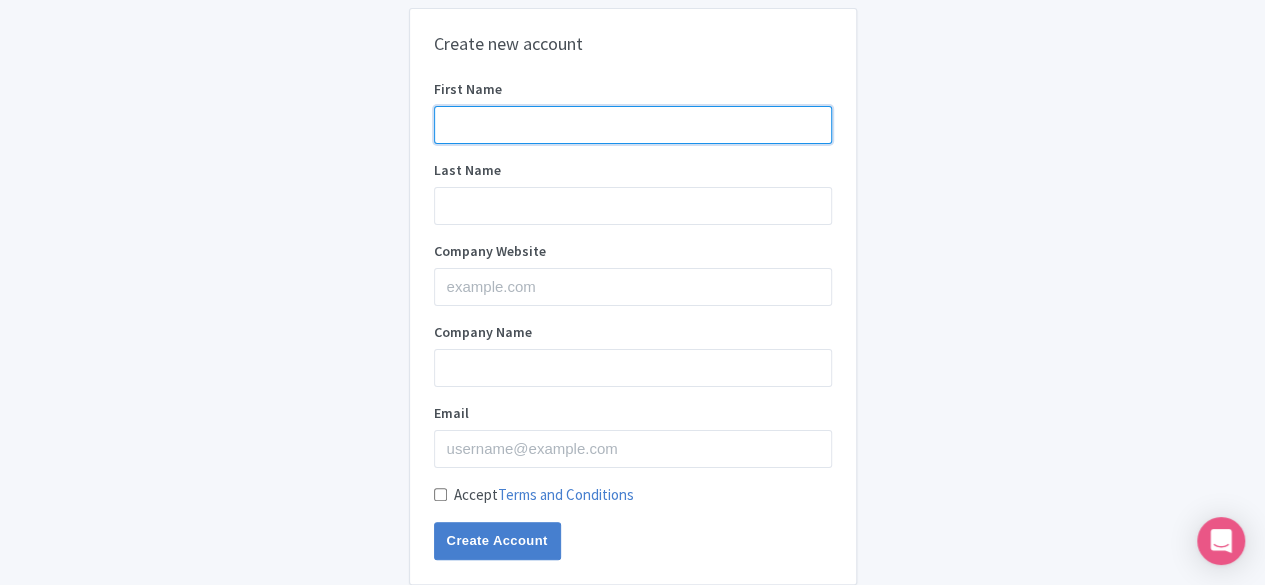 click on "First Name" at bounding box center (633, 125) 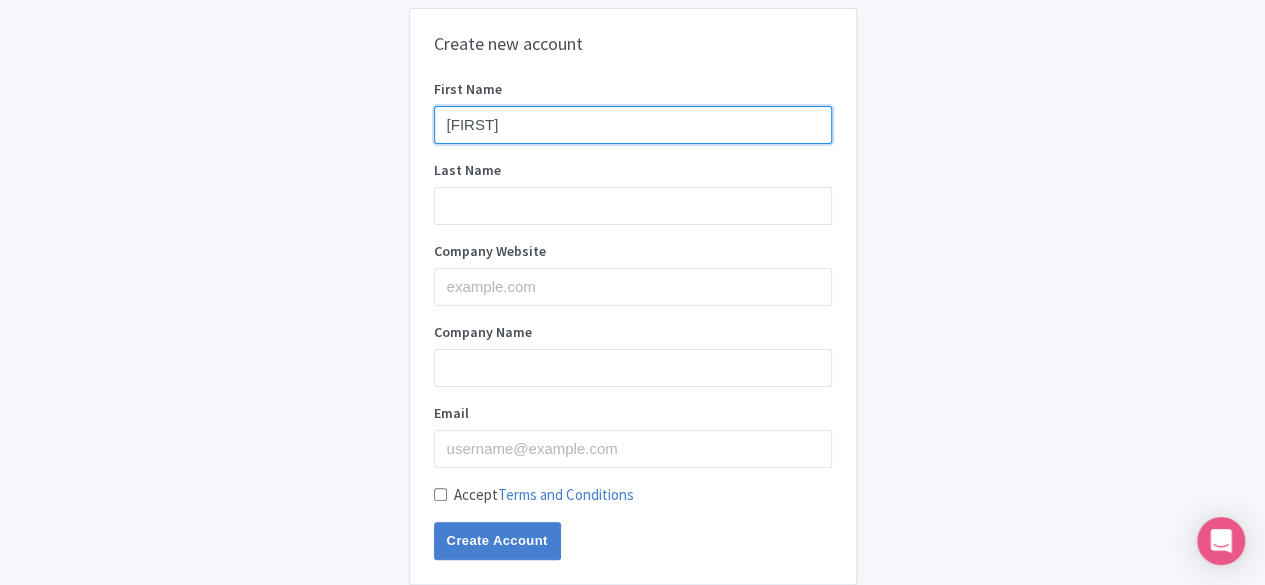 type on "B" 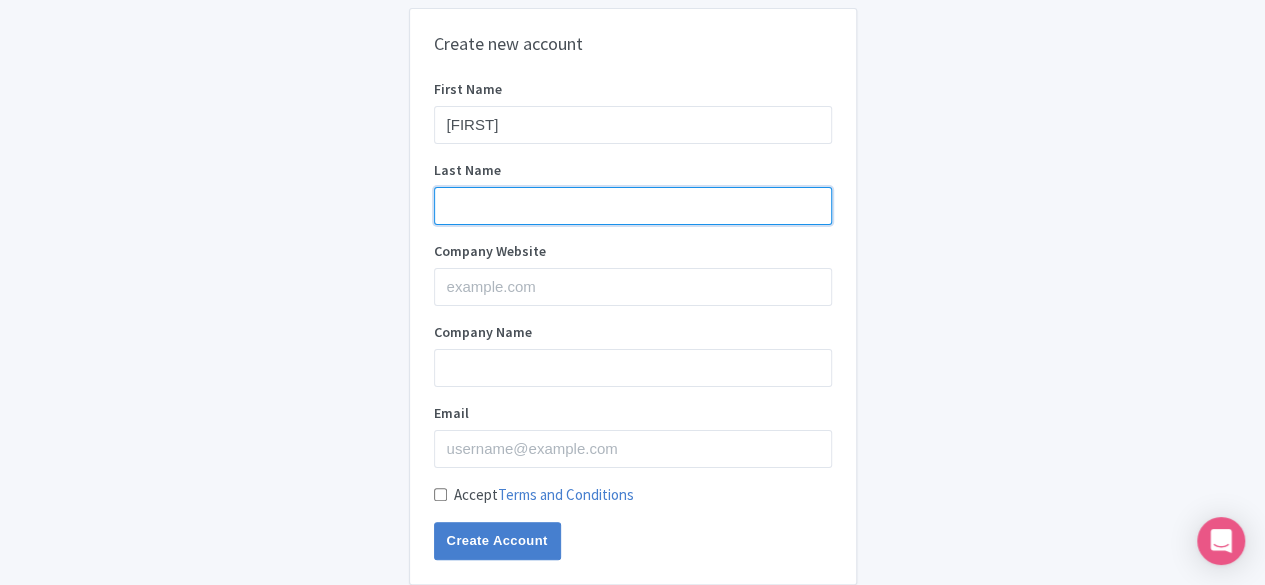 click on "Last Name" at bounding box center [633, 206] 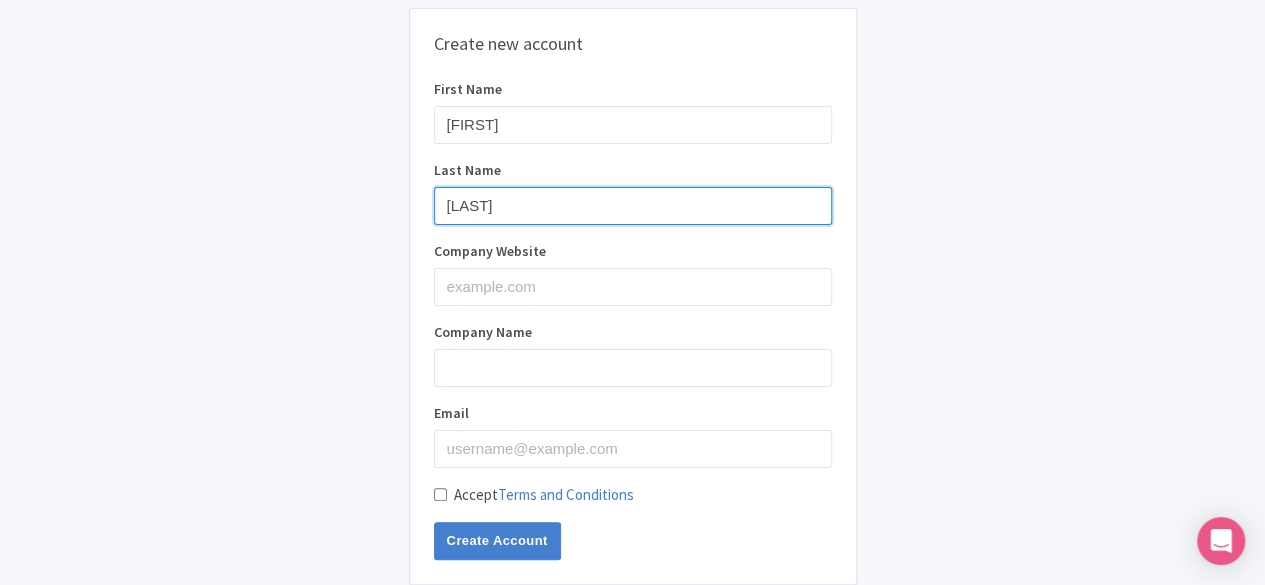 type on "OUBAKKAS" 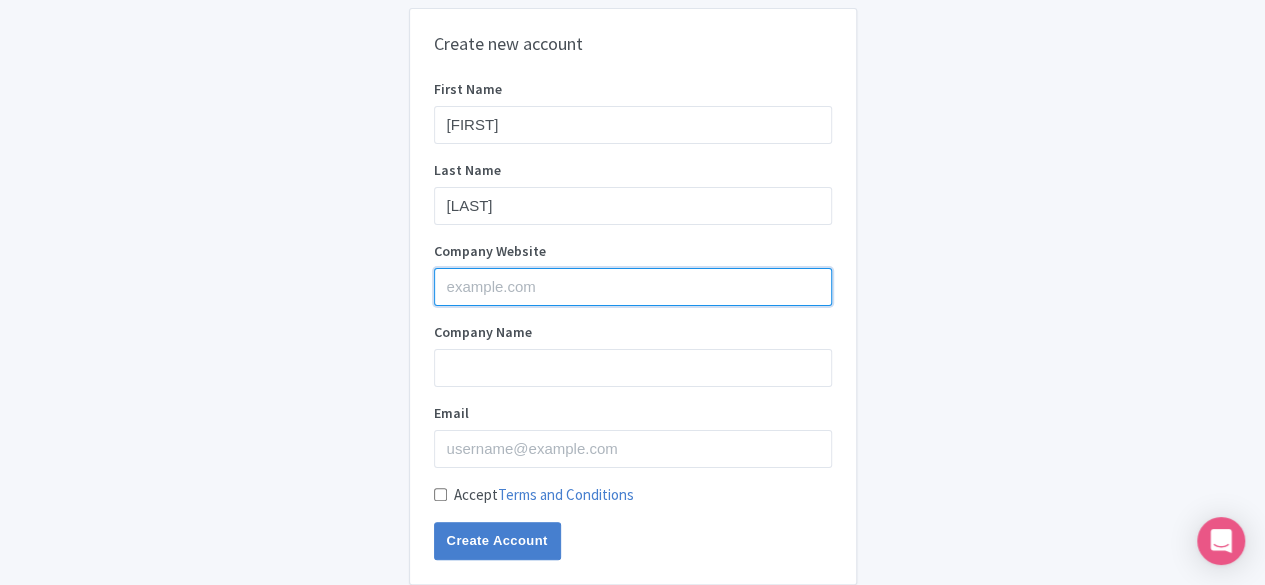 click on "Company Website" at bounding box center [633, 287] 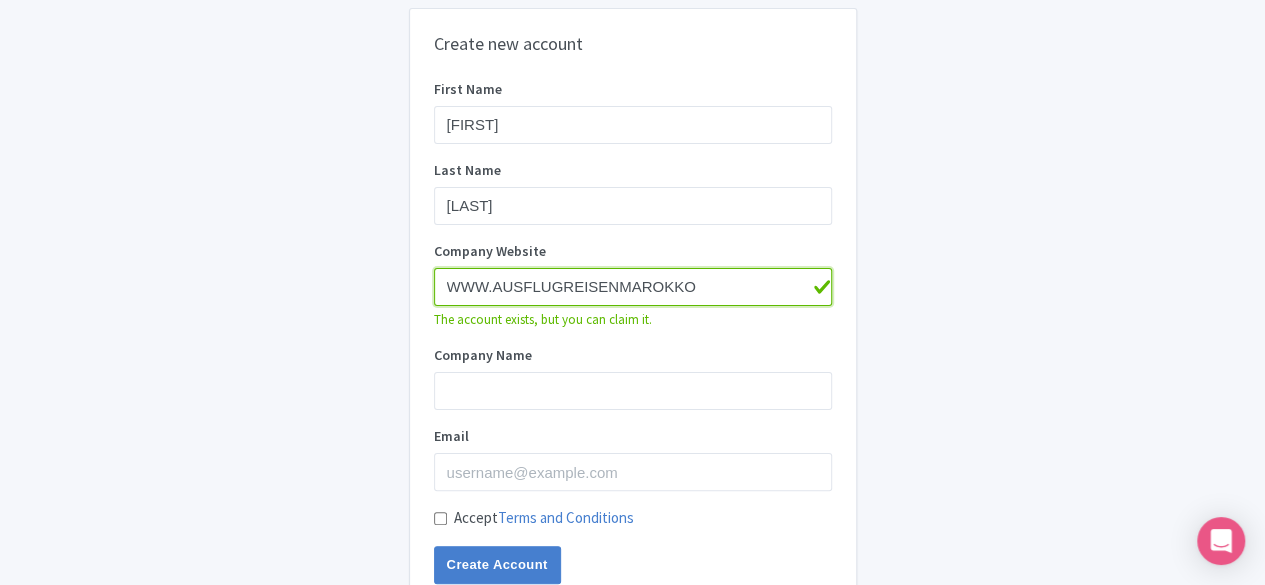 click on "WWW.AUSFLUGREISENMAROKKO" at bounding box center [633, 287] 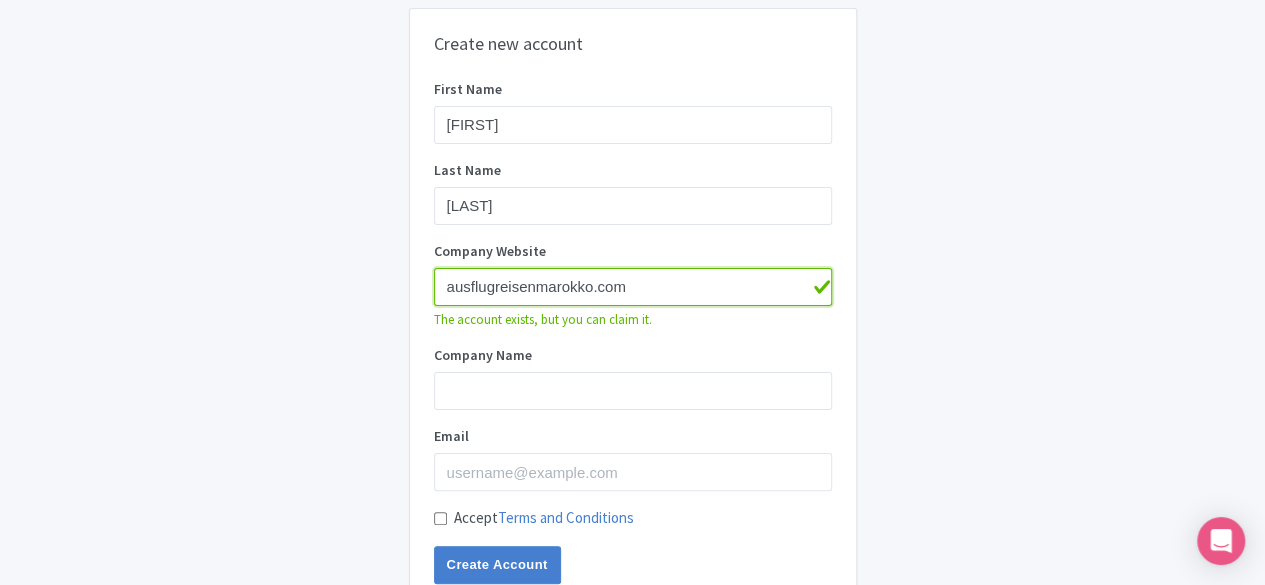 type on "ausflugreisenmarokko.com" 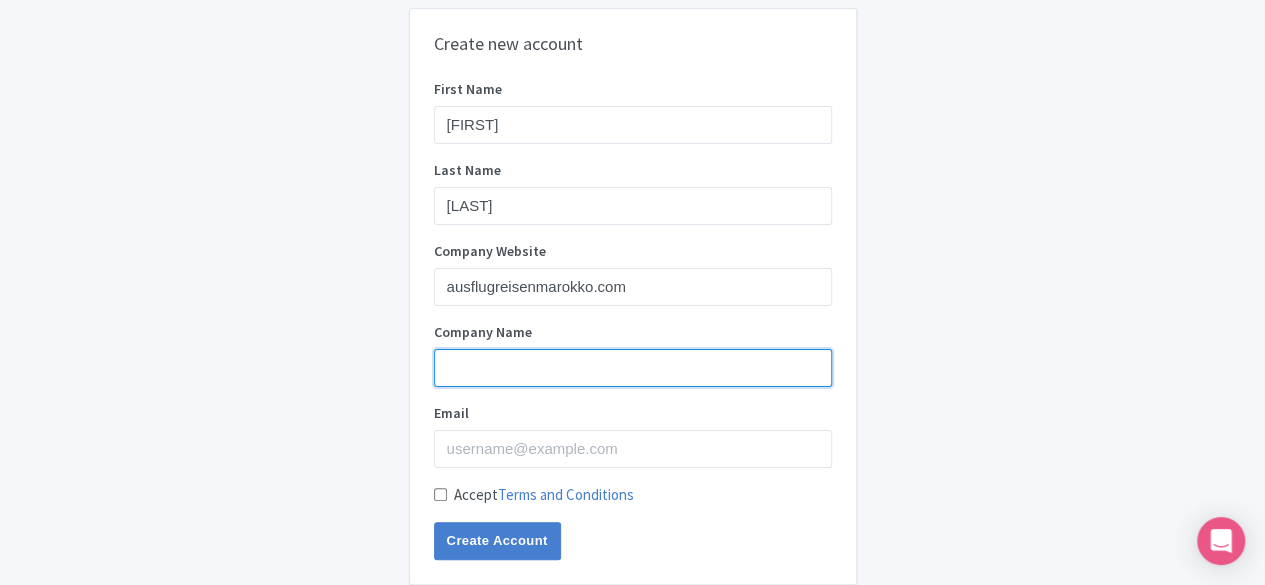 click on "First Name
BRAHIM
Last Name
OUBAKKAS
Company Website
ausflugreisenmarokko.com
Company Name
Email
Accept  Terms and Conditions
Create Account" at bounding box center [633, 320] 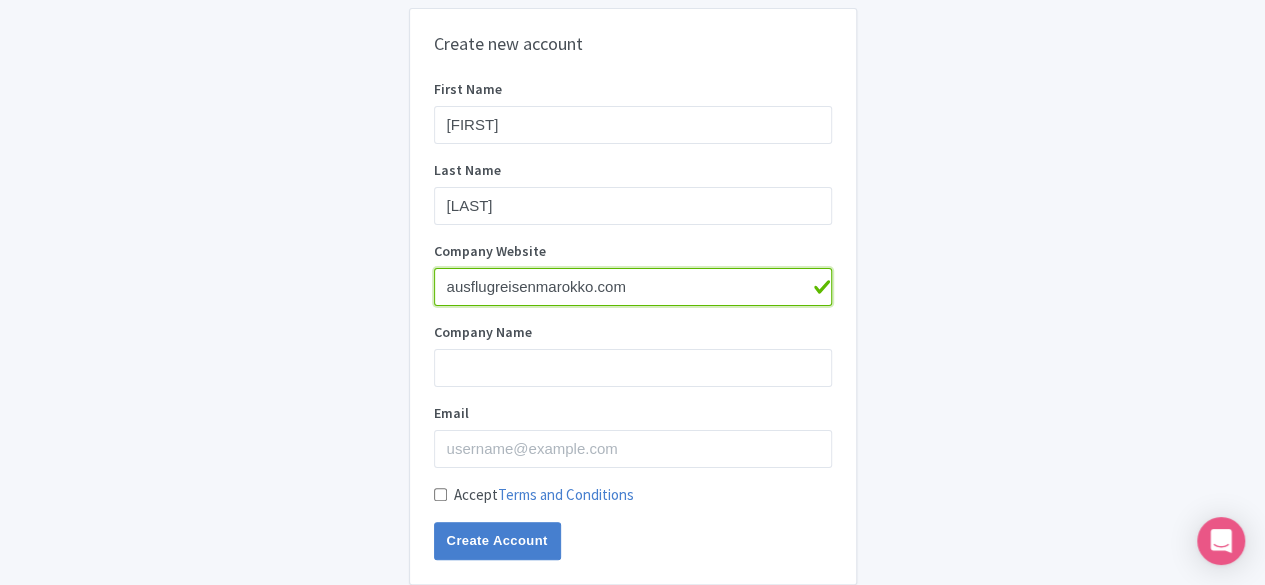 drag, startPoint x: 593, startPoint y: 283, endPoint x: 432, endPoint y: 270, distance: 161.52399 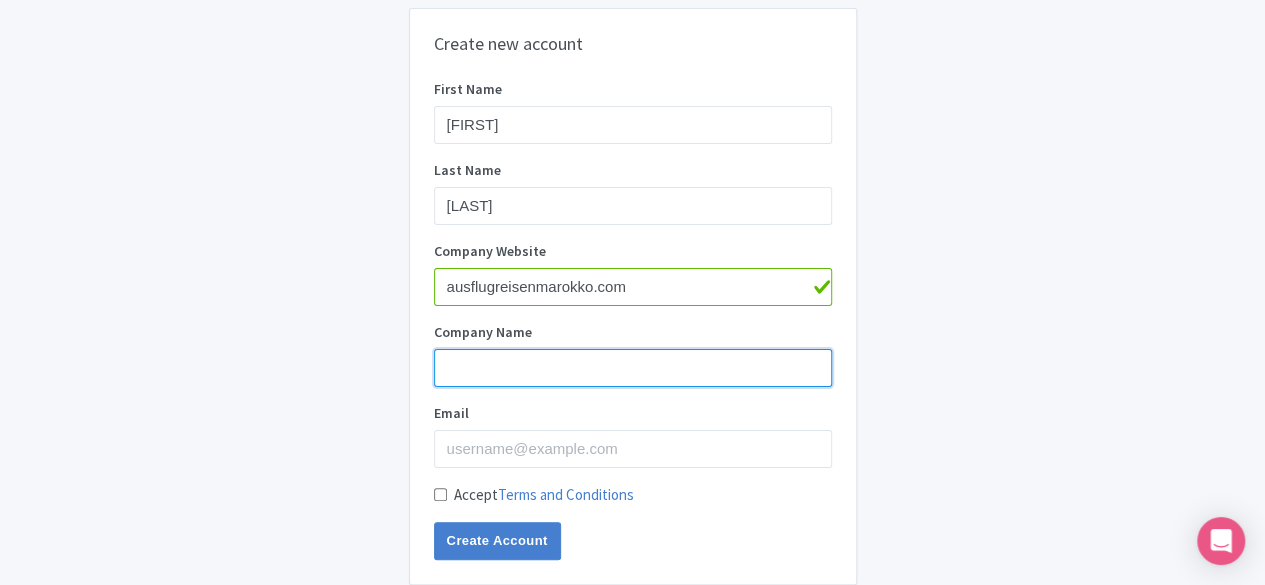 click on "Company Name" at bounding box center (633, 368) 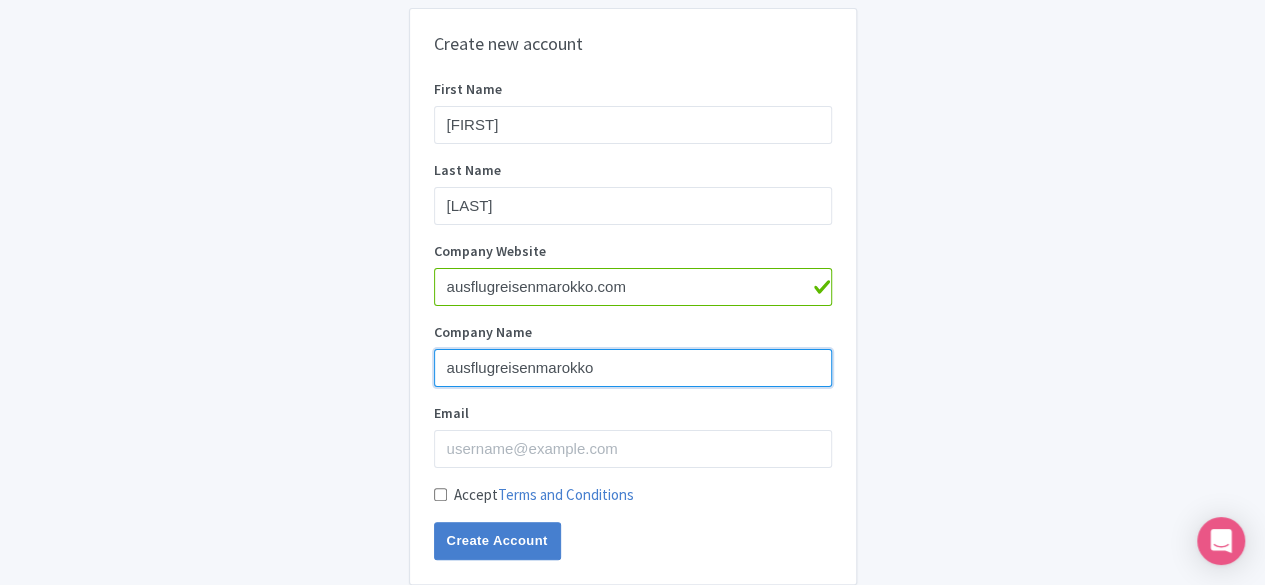 type on "ausflugreisenmarokko" 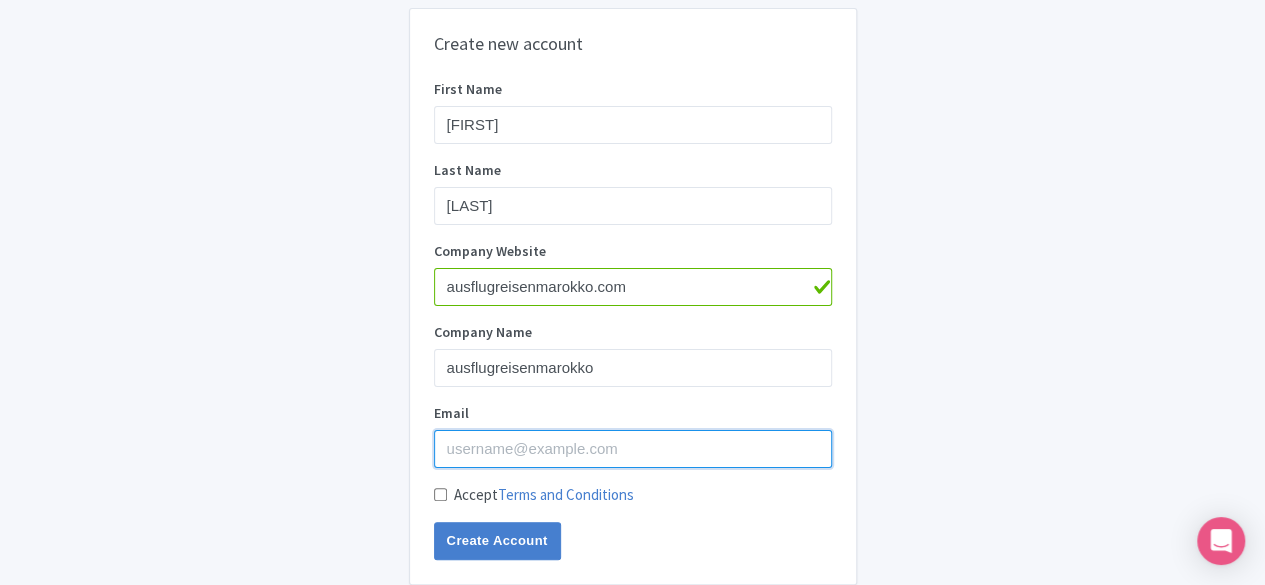 click on "Email" at bounding box center [633, 449] 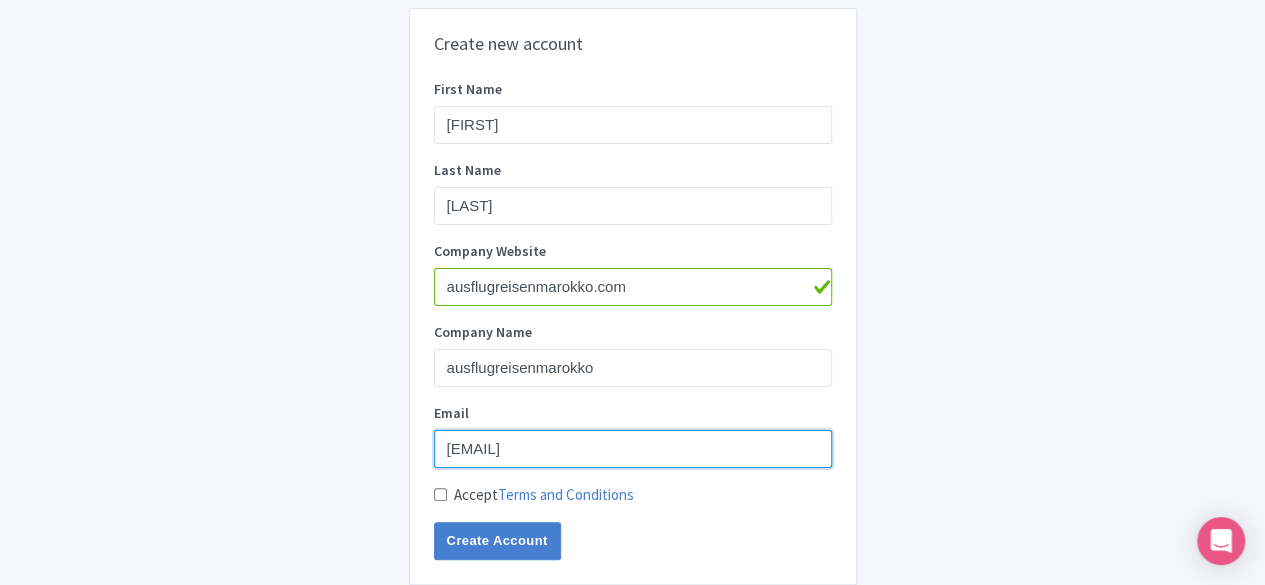 type on "ausflugreisenmorokko@gmail.com" 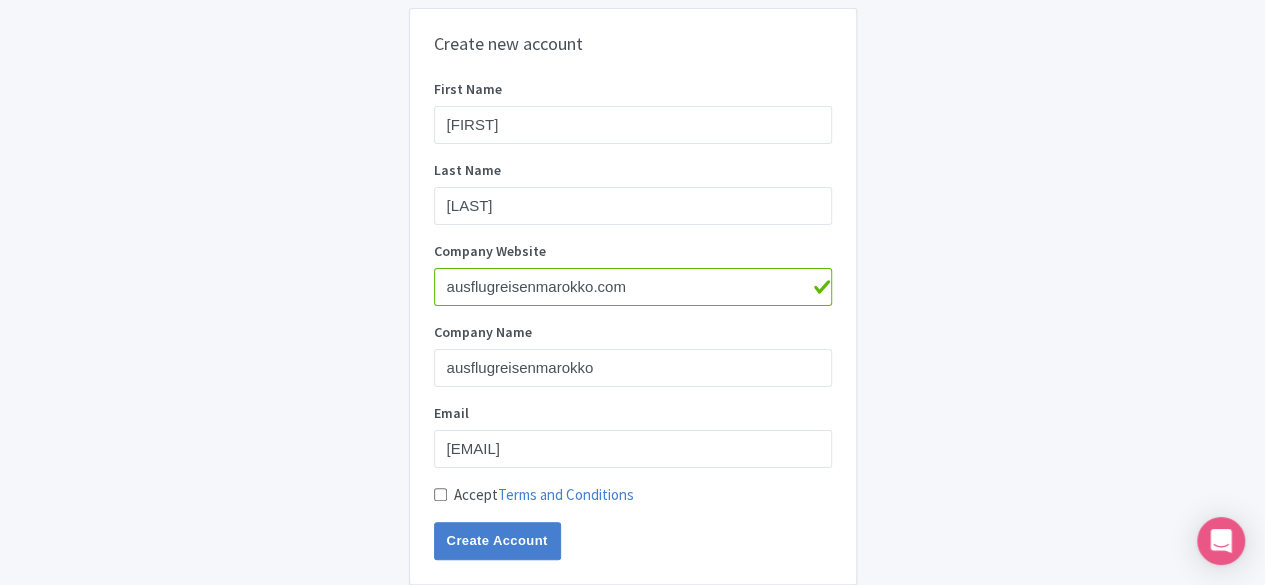click on "Create new account
First Name
BRAHIM
Last Name
OUBAKKAS
Company Website
ausflugreisenmarokko.com
Company Name
ausflugreisenmarokko
Email
ausflugreisenmorokko@gmail.com
Accept  Terms and Conditions
Create Account" at bounding box center [633, 296] 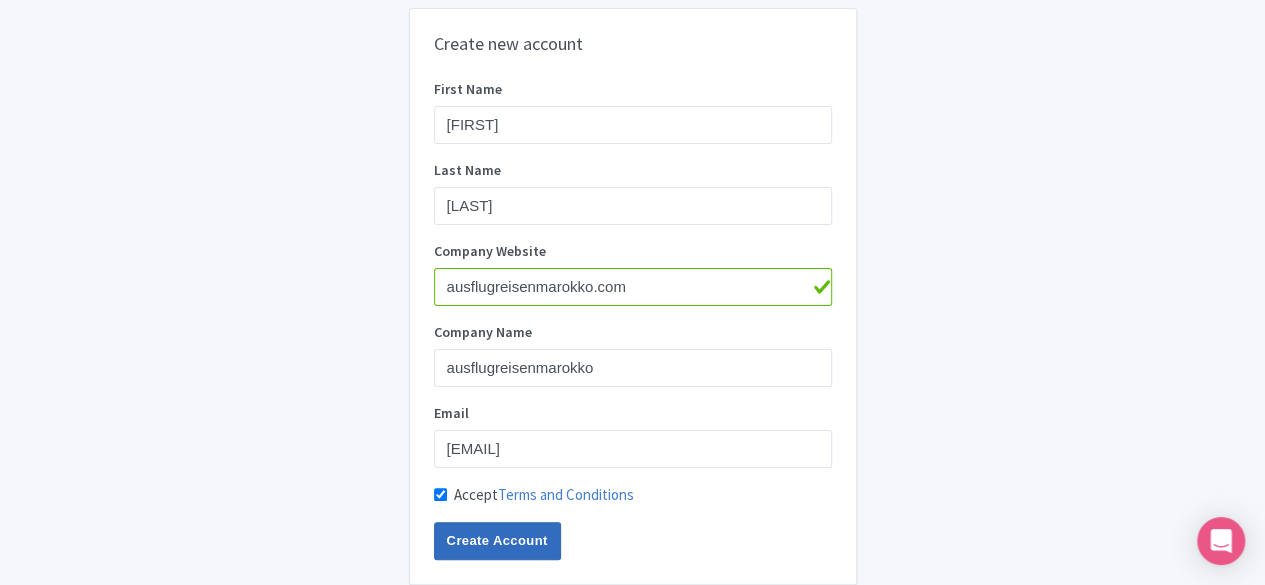 scroll, scrollTop: 52, scrollLeft: 0, axis: vertical 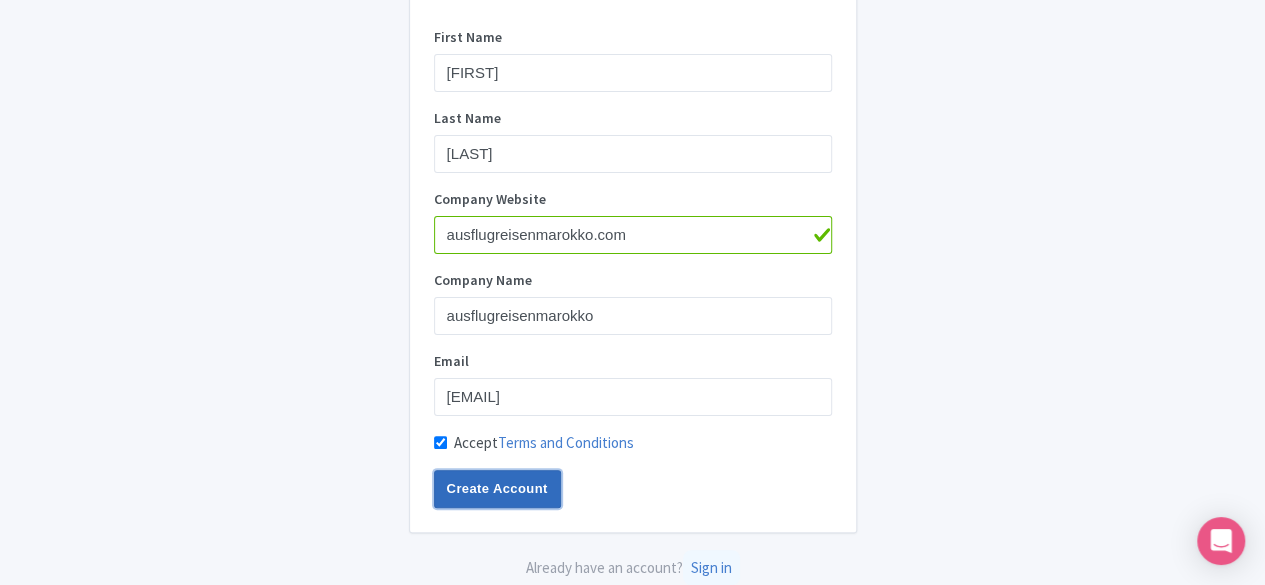 click on "Create Account" at bounding box center (497, 489) 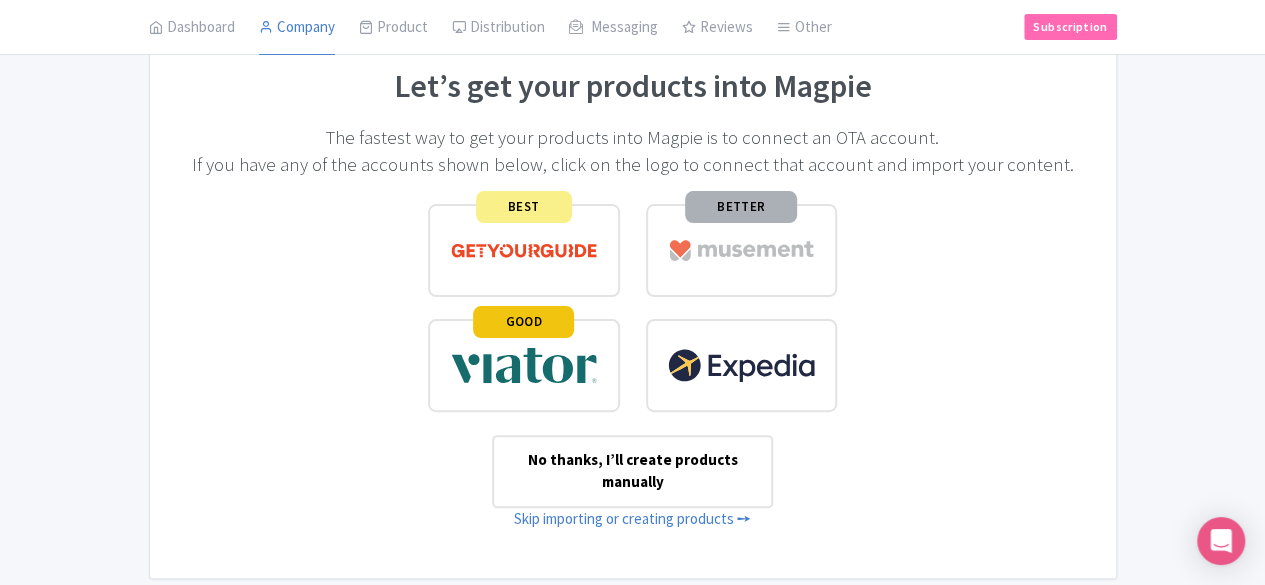 scroll, scrollTop: 125, scrollLeft: 0, axis: vertical 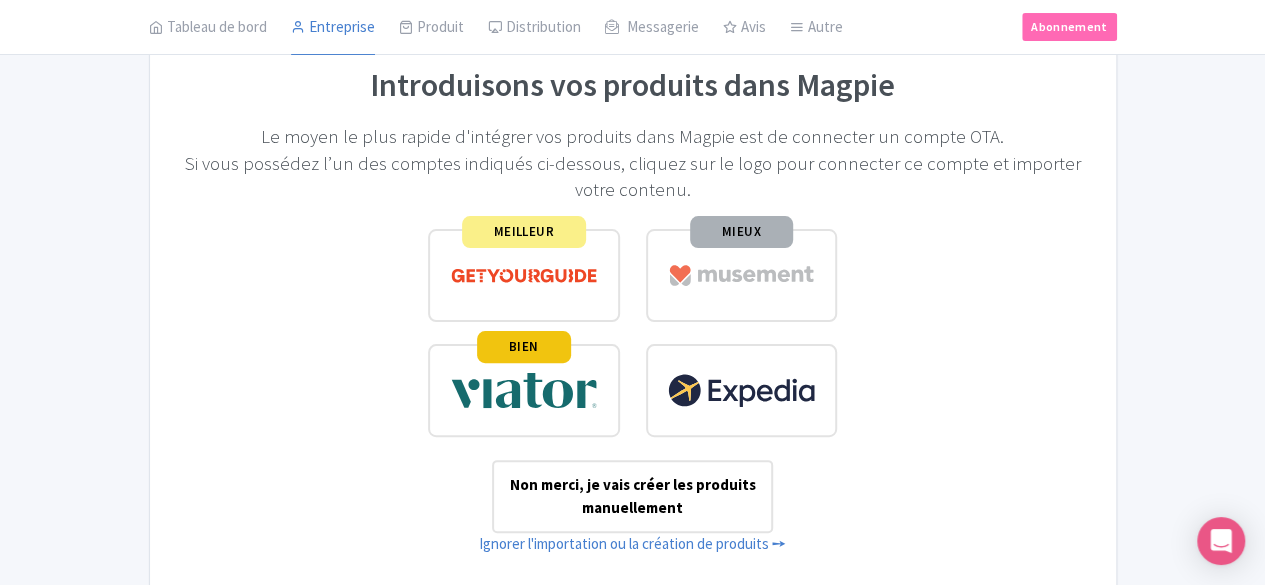 click on "BIEN" at bounding box center [633, 386] 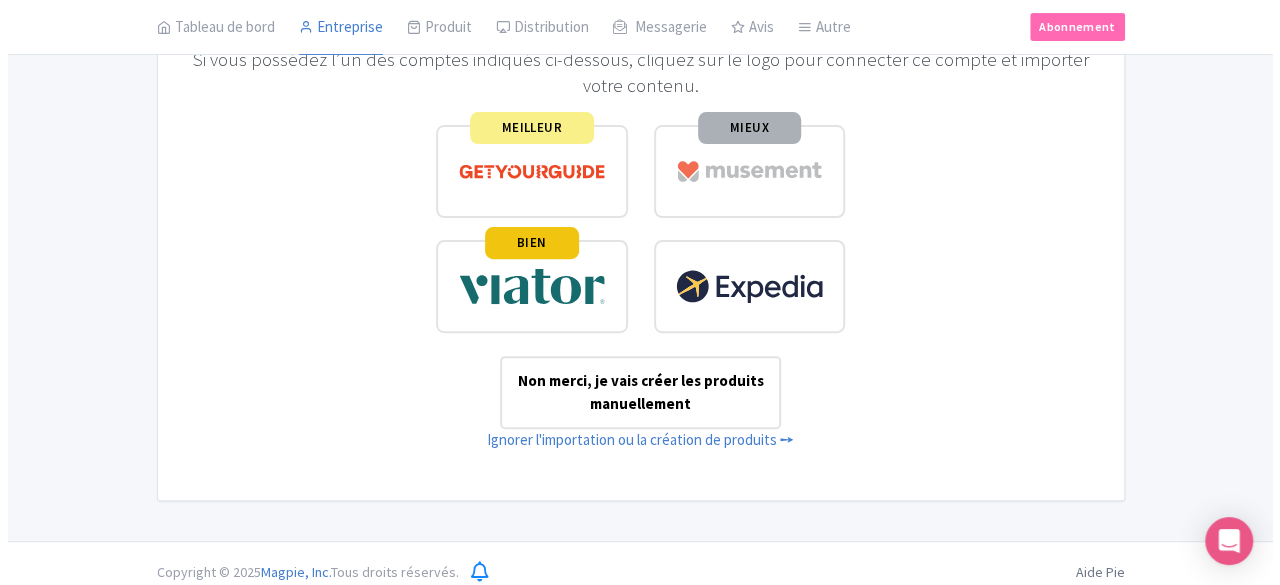 scroll, scrollTop: 240, scrollLeft: 0, axis: vertical 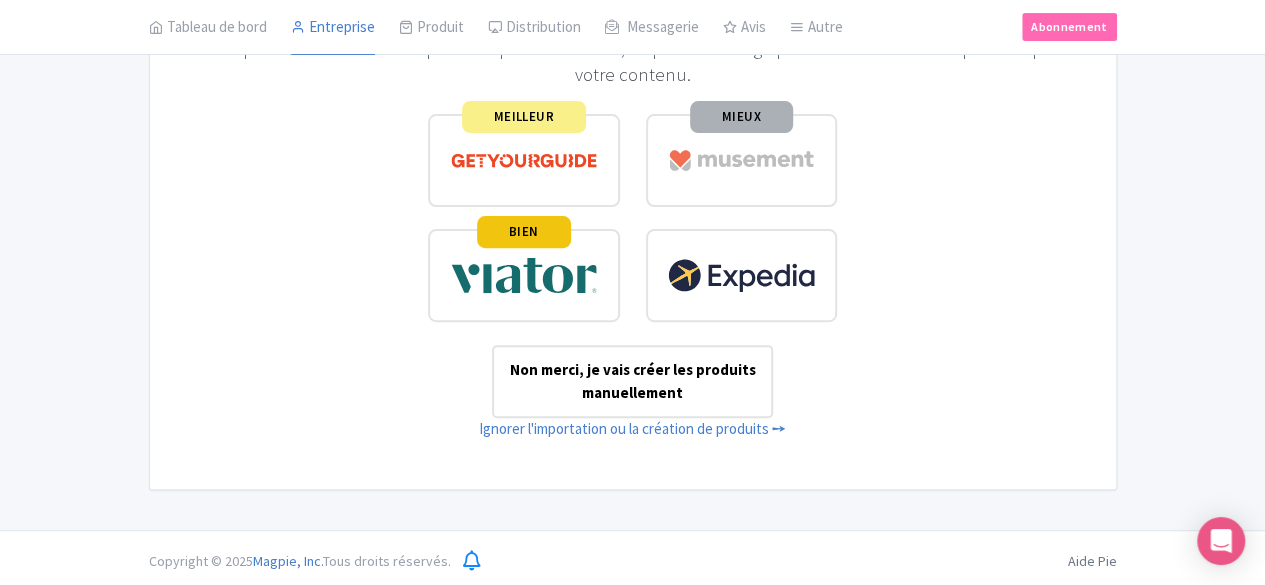click at bounding box center (524, 275) 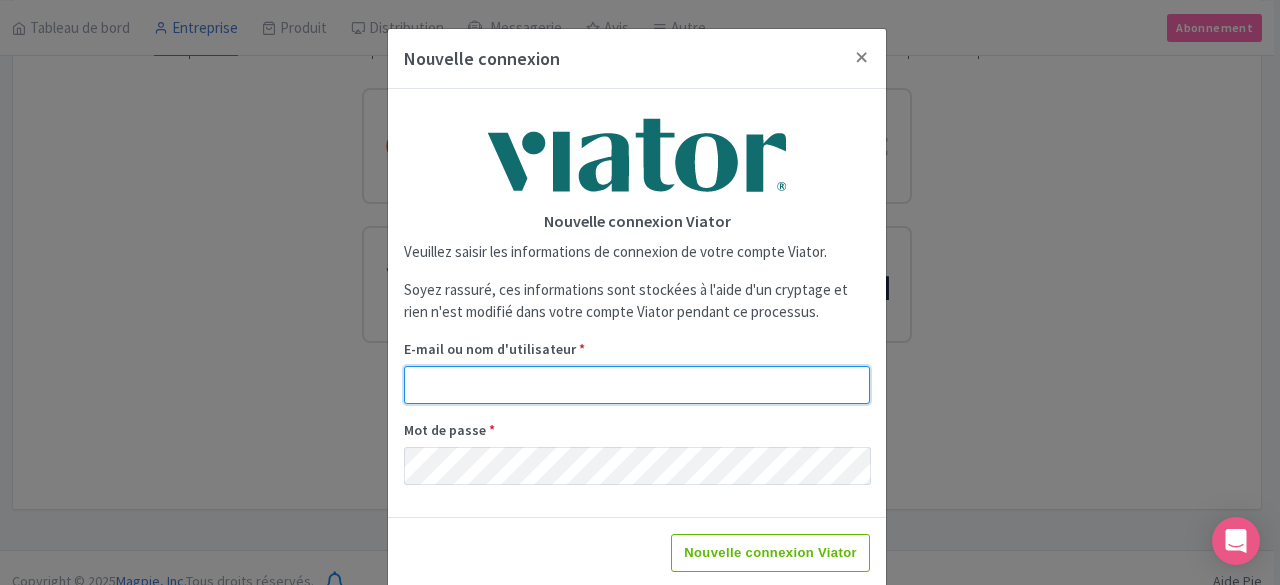 click on "E-mail ou nom d'utilisateur    *" at bounding box center (637, 385) 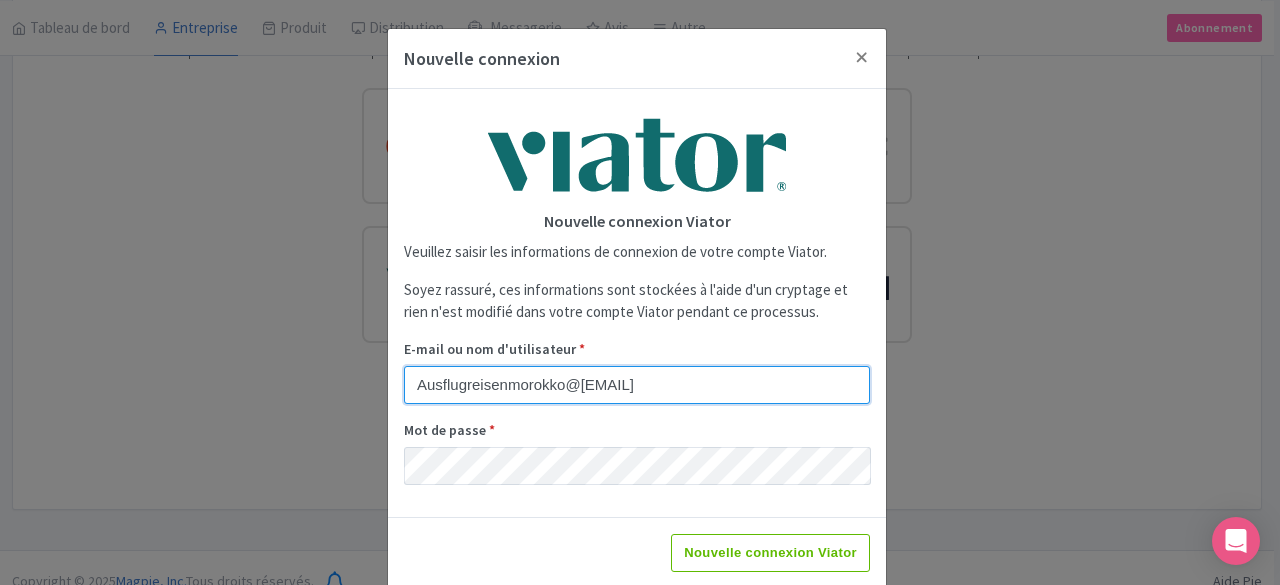 type on "Ausflugreisenmorokko@[EMAIL]" 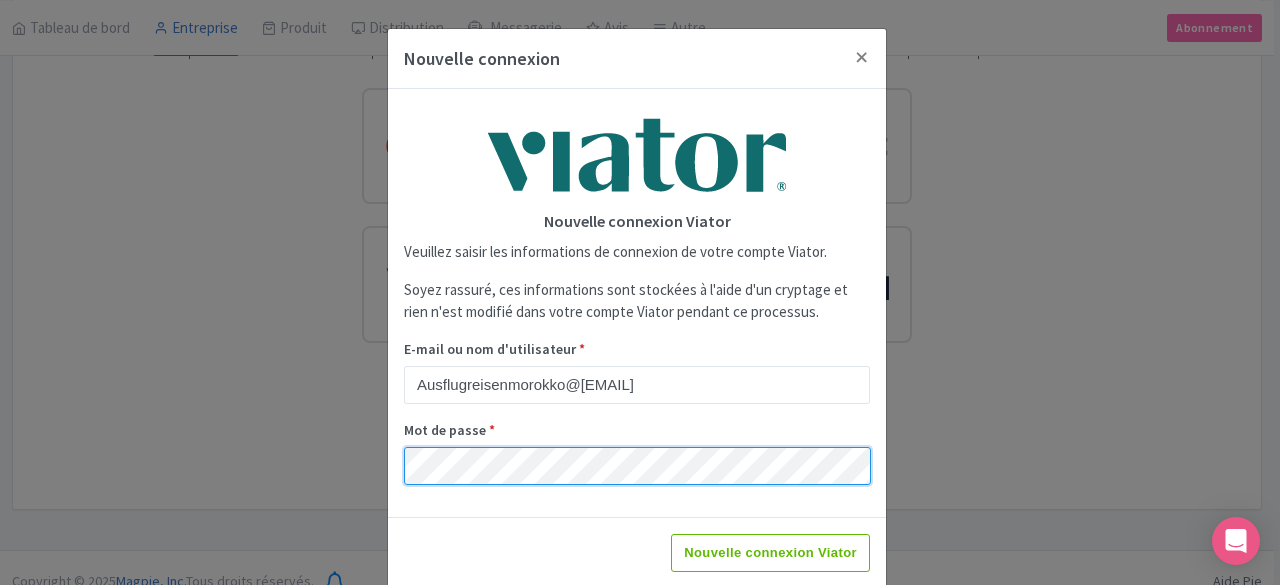 scroll, scrollTop: 29, scrollLeft: 0, axis: vertical 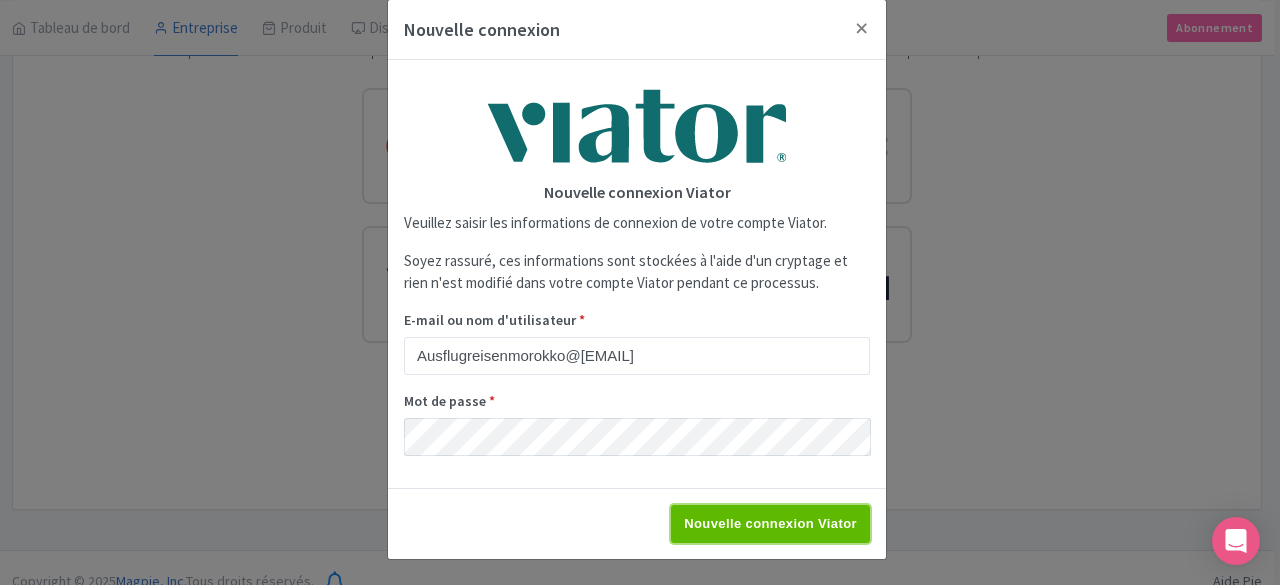 click on "Nouvelle connexion Viator" at bounding box center [770, 524] 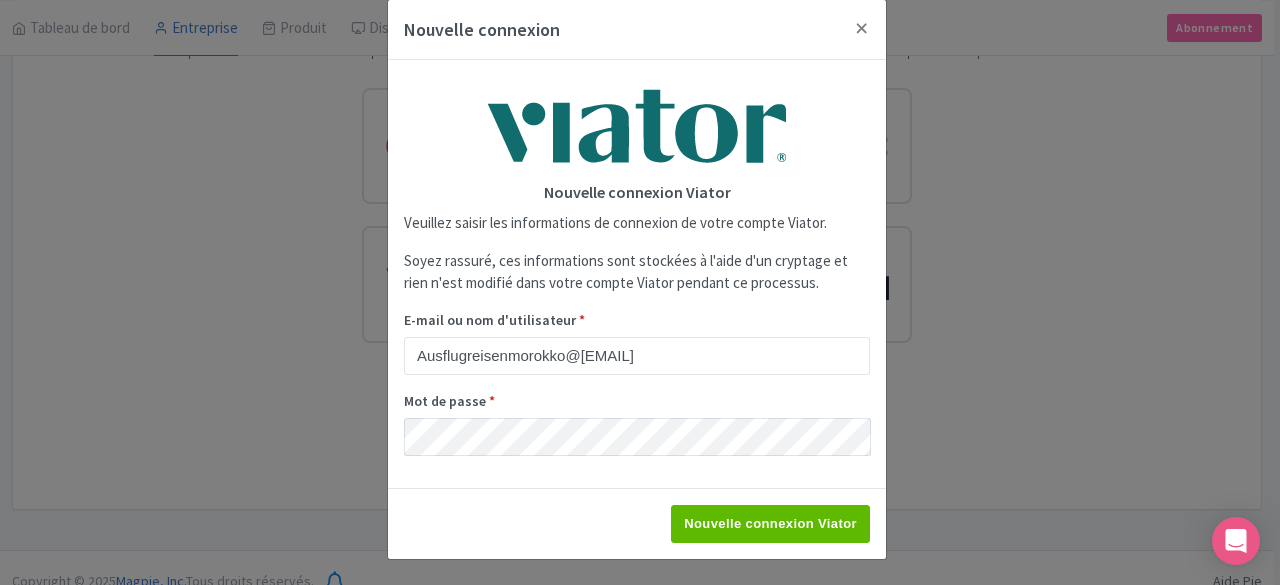 type on "Saving..." 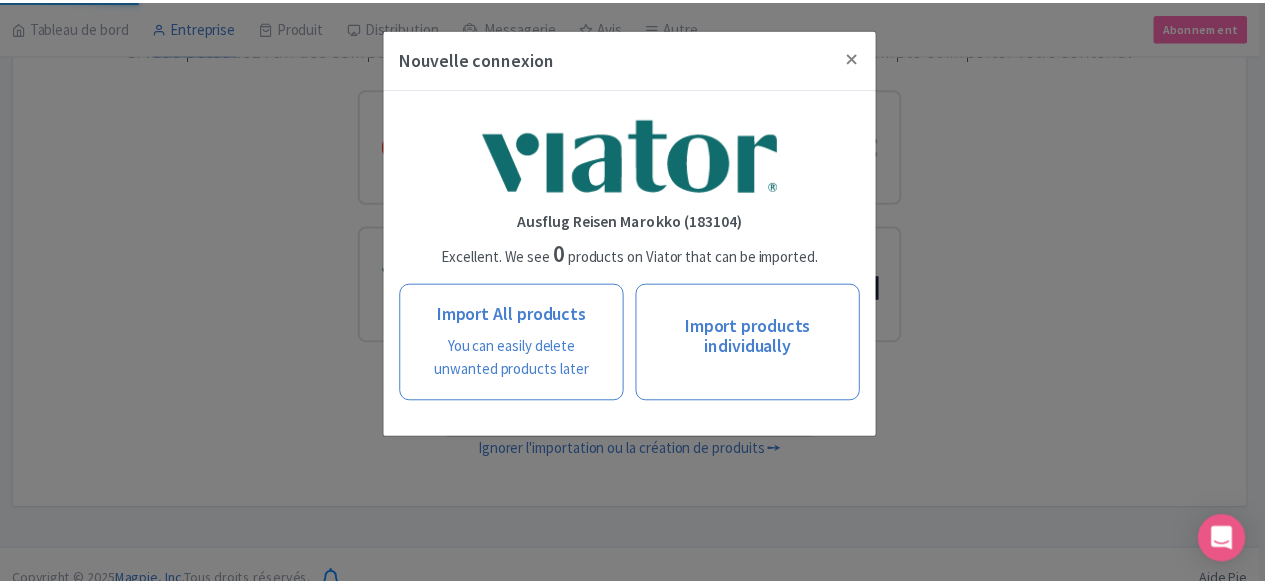 scroll, scrollTop: 0, scrollLeft: 0, axis: both 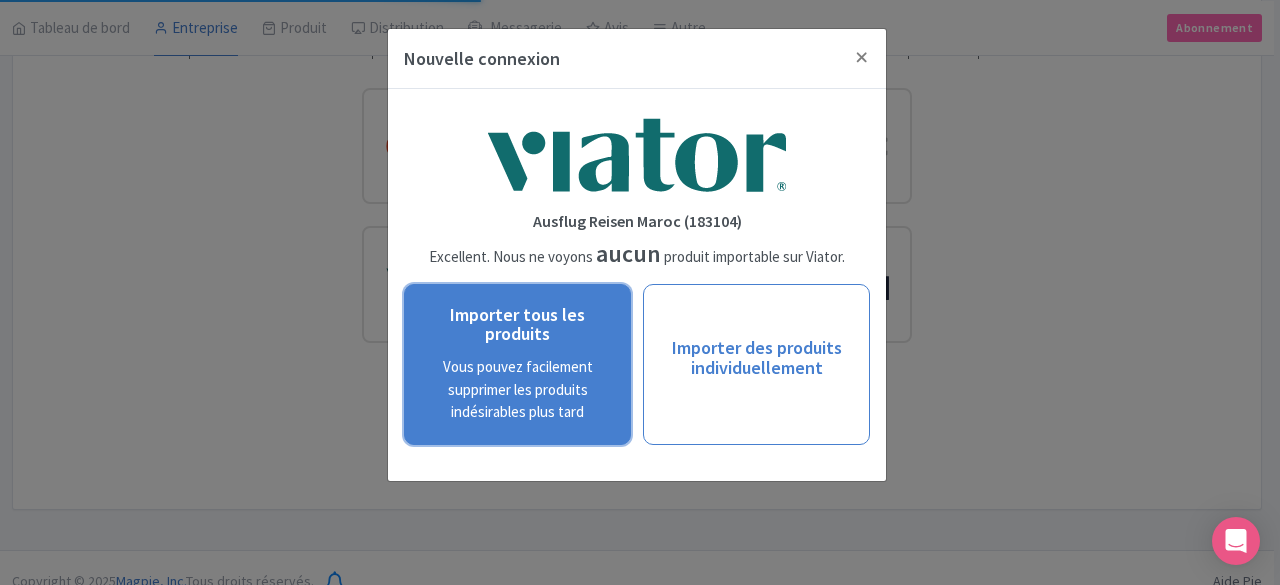 click on "Vous pouvez facilement supprimer les produits indésirables plus tard" at bounding box center (517, 390) 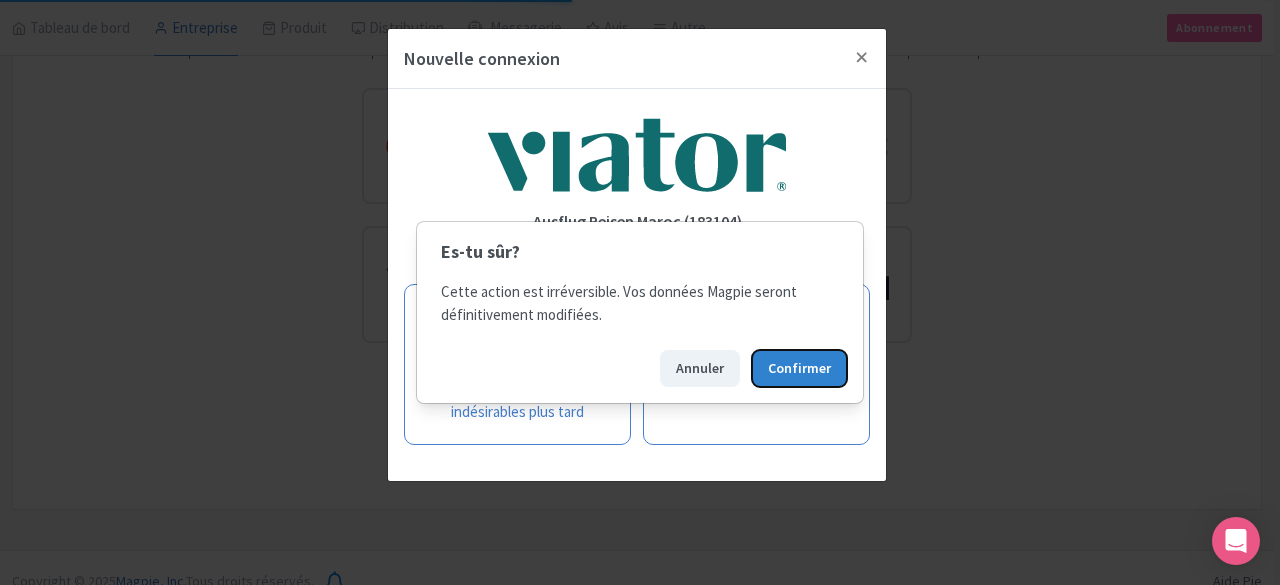 click on "Confirmer" at bounding box center [799, 368] 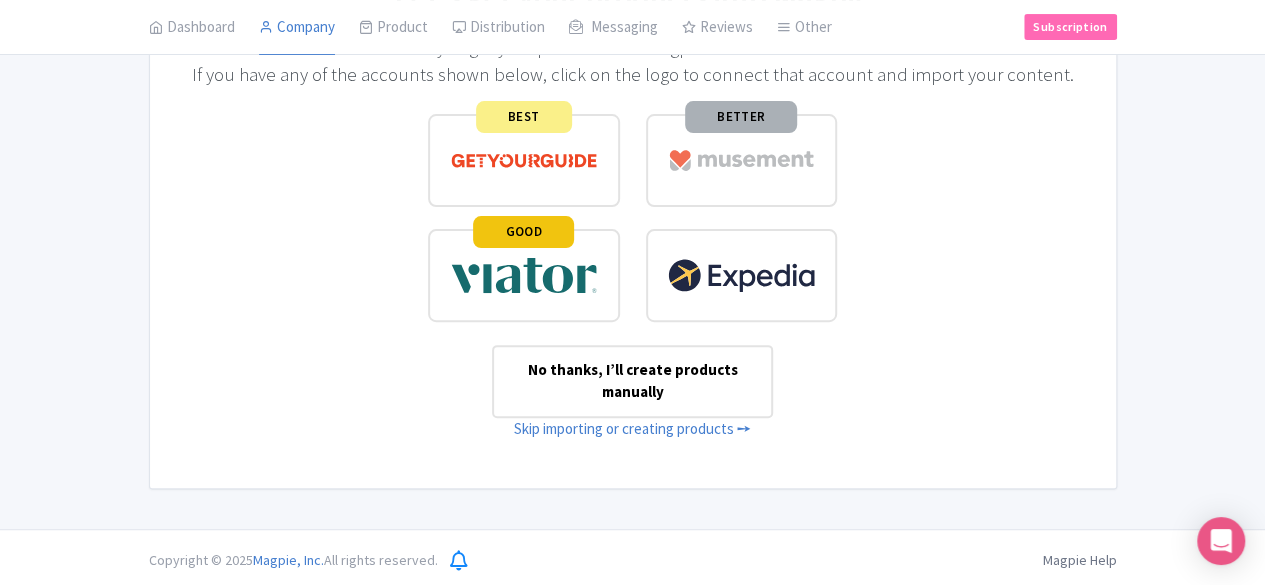 scroll, scrollTop: 216, scrollLeft: 0, axis: vertical 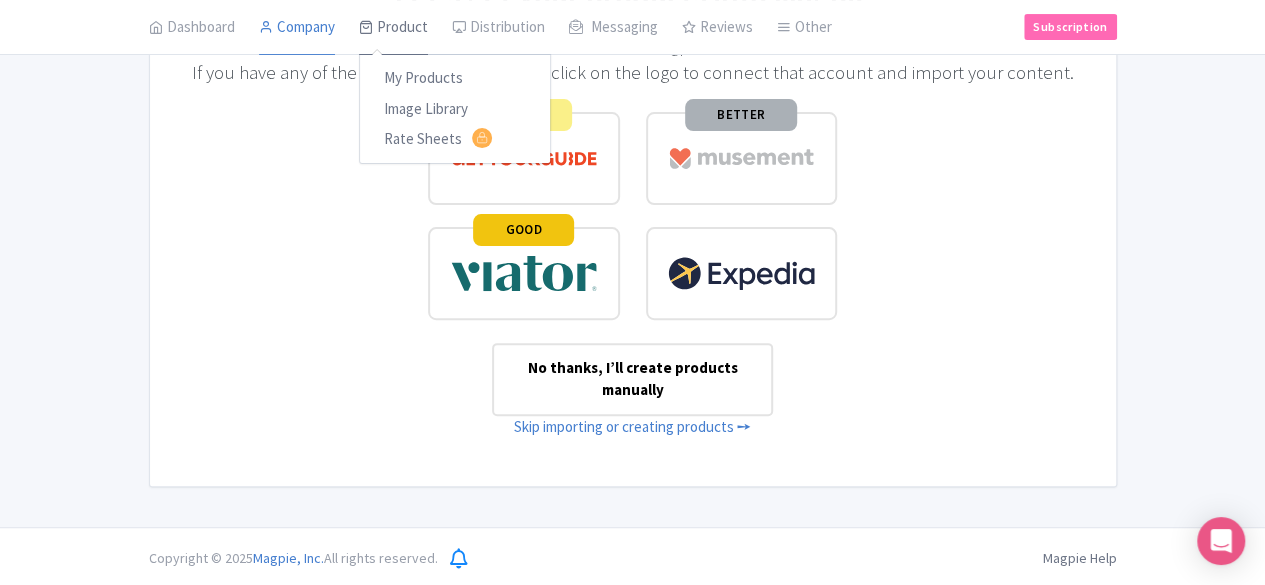 click on "Product" at bounding box center (393, 28) 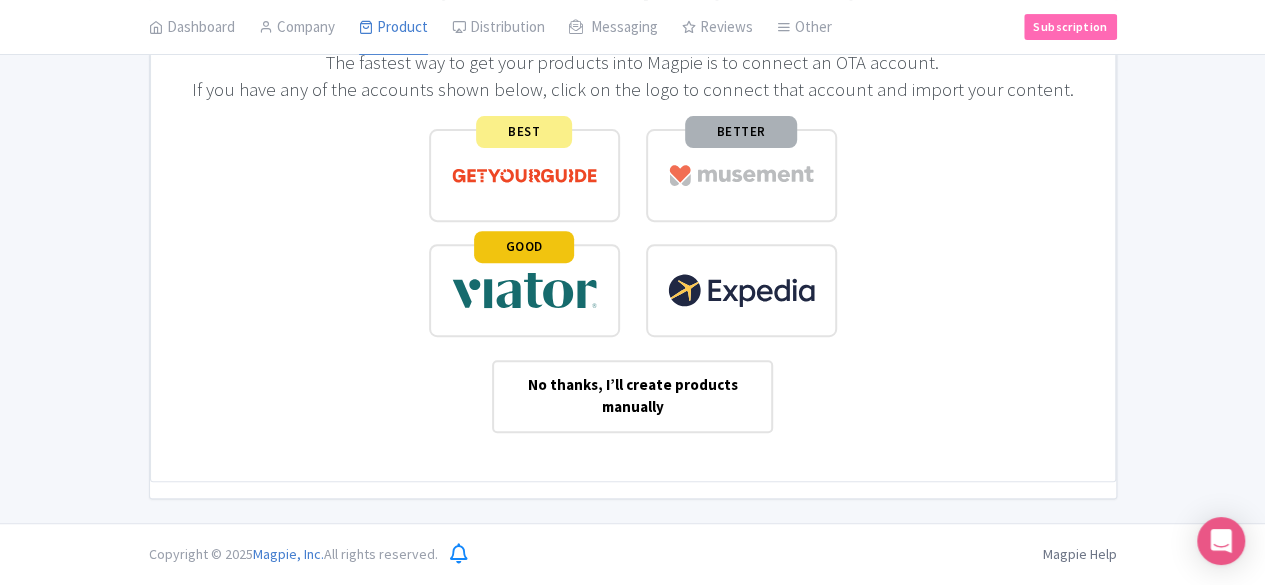 scroll, scrollTop: 0, scrollLeft: 0, axis: both 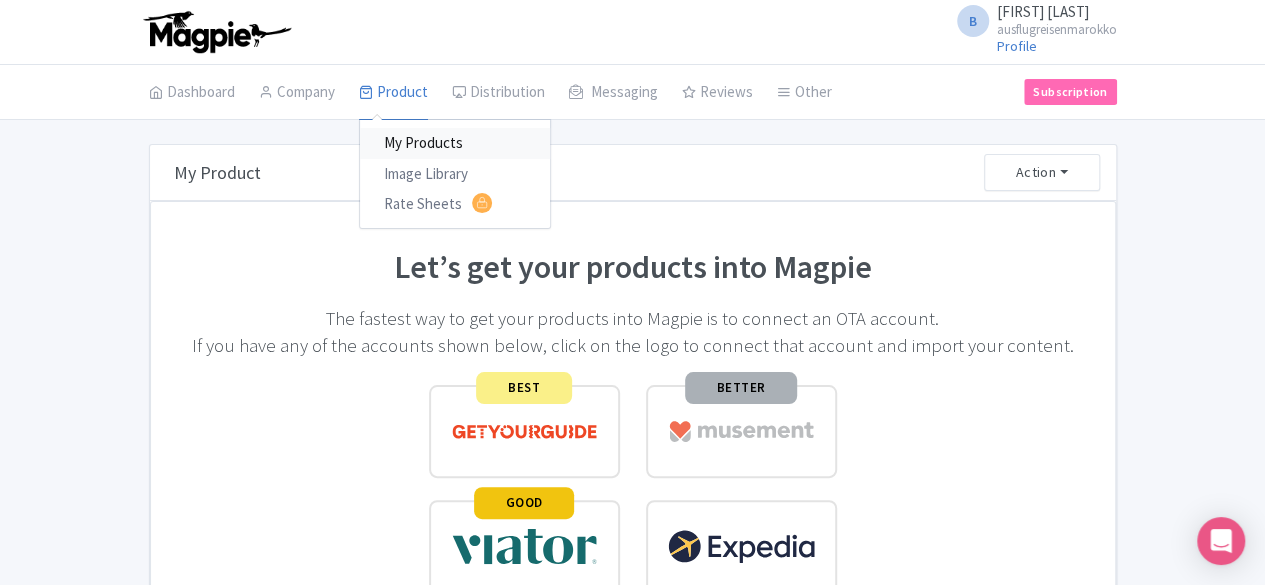 click on "My Products" at bounding box center [455, 143] 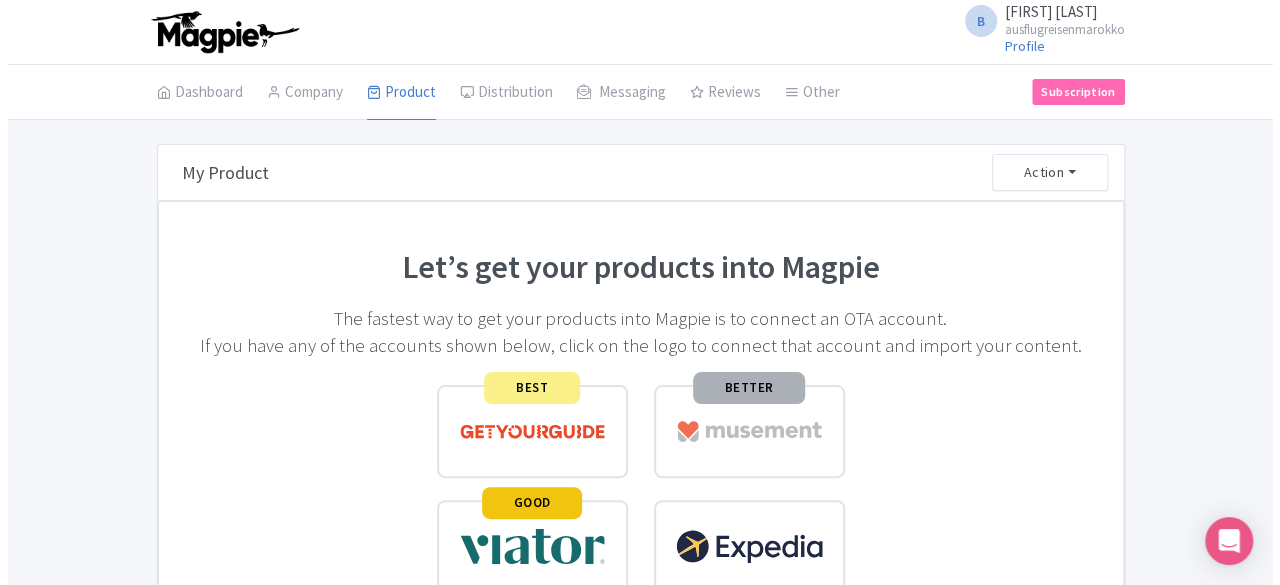 scroll, scrollTop: 274, scrollLeft: 0, axis: vertical 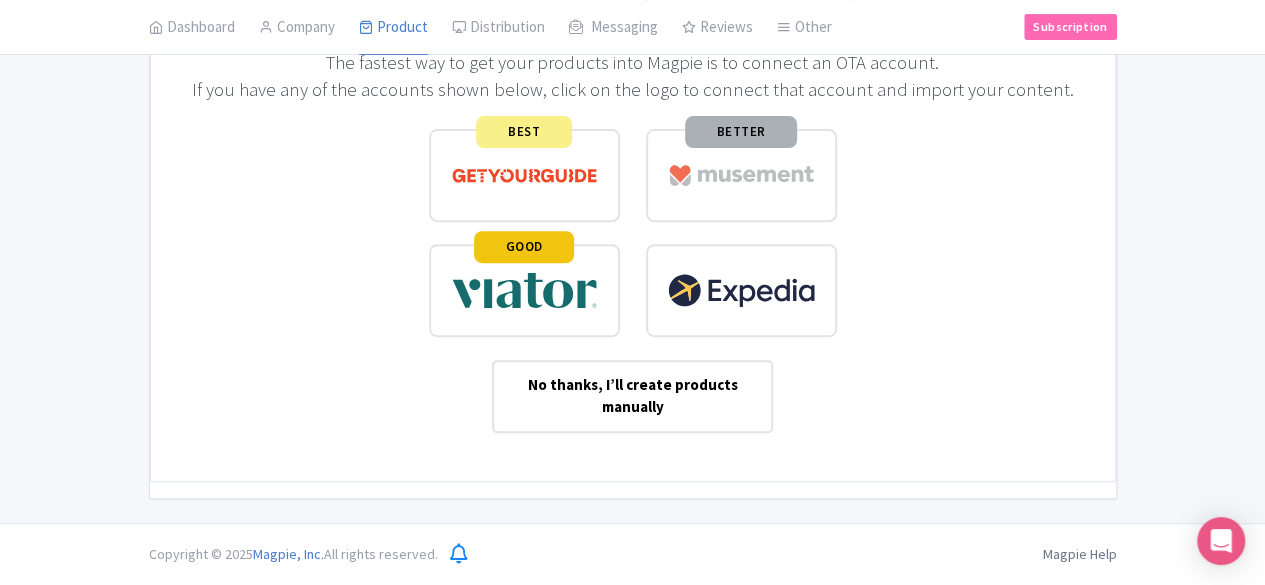 click at bounding box center [524, 290] 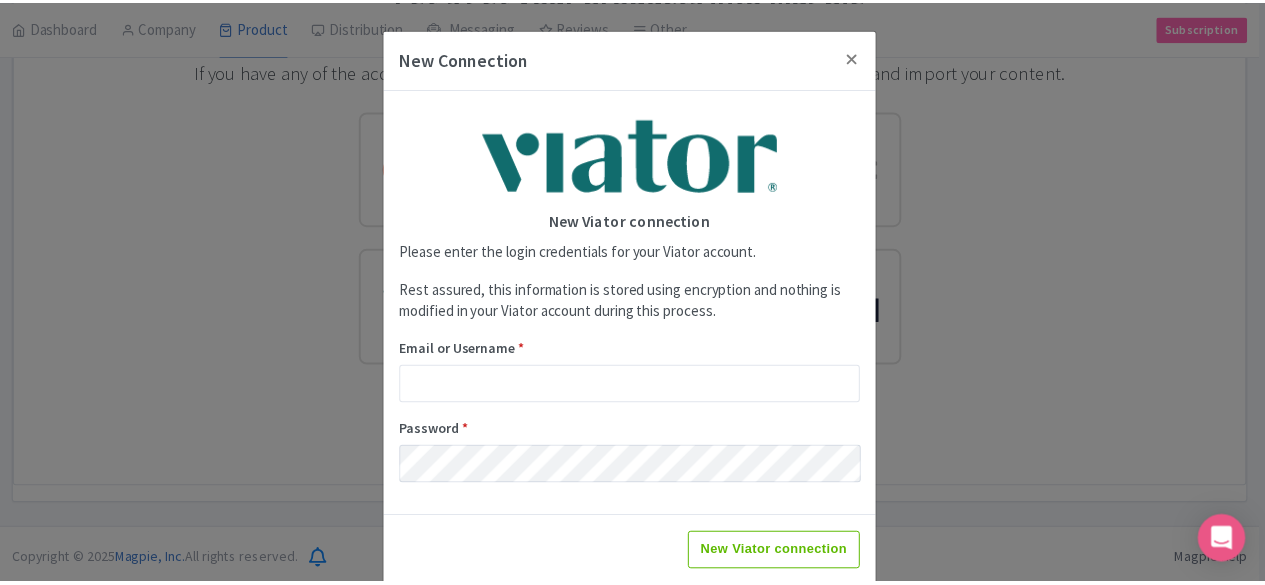 scroll, scrollTop: 29, scrollLeft: 0, axis: vertical 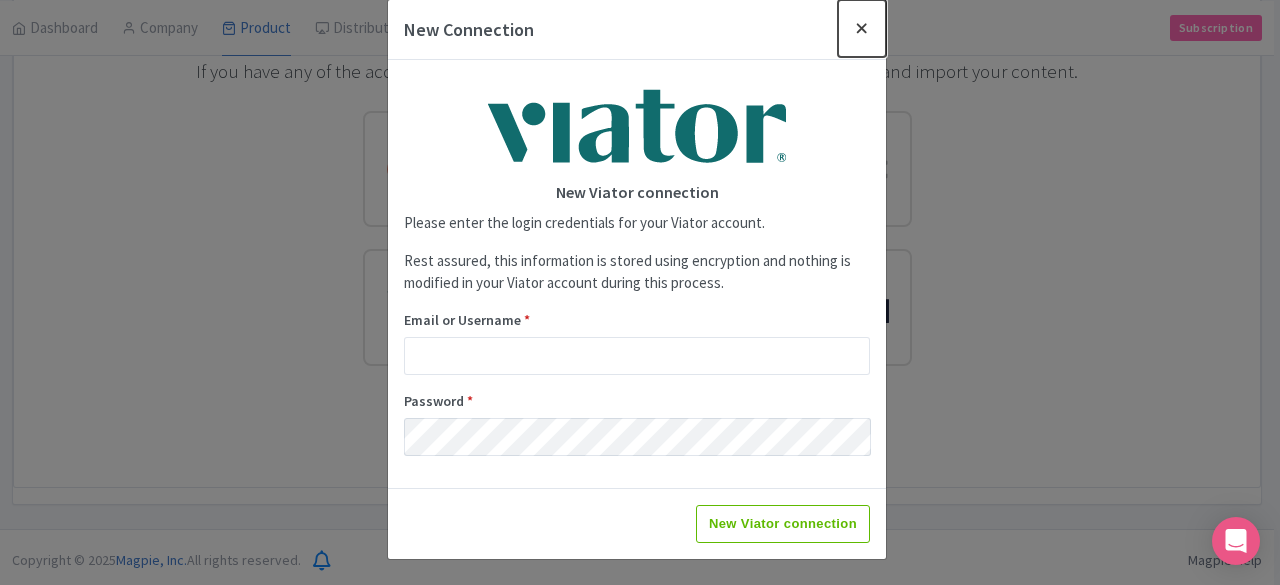 click at bounding box center (862, 28) 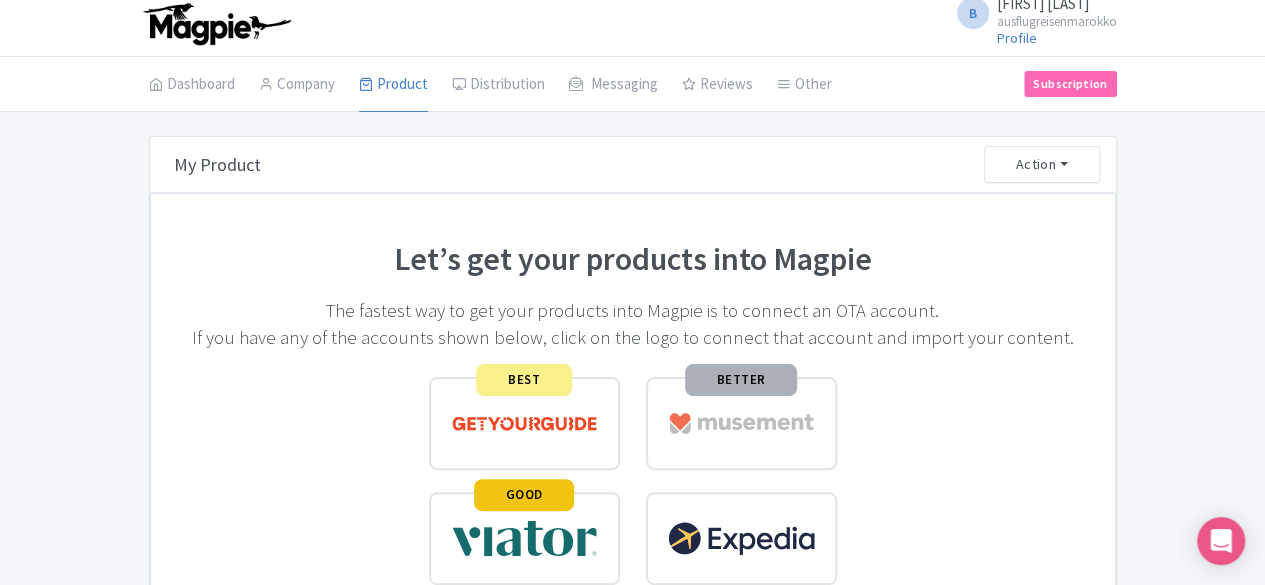scroll, scrollTop: 0, scrollLeft: 0, axis: both 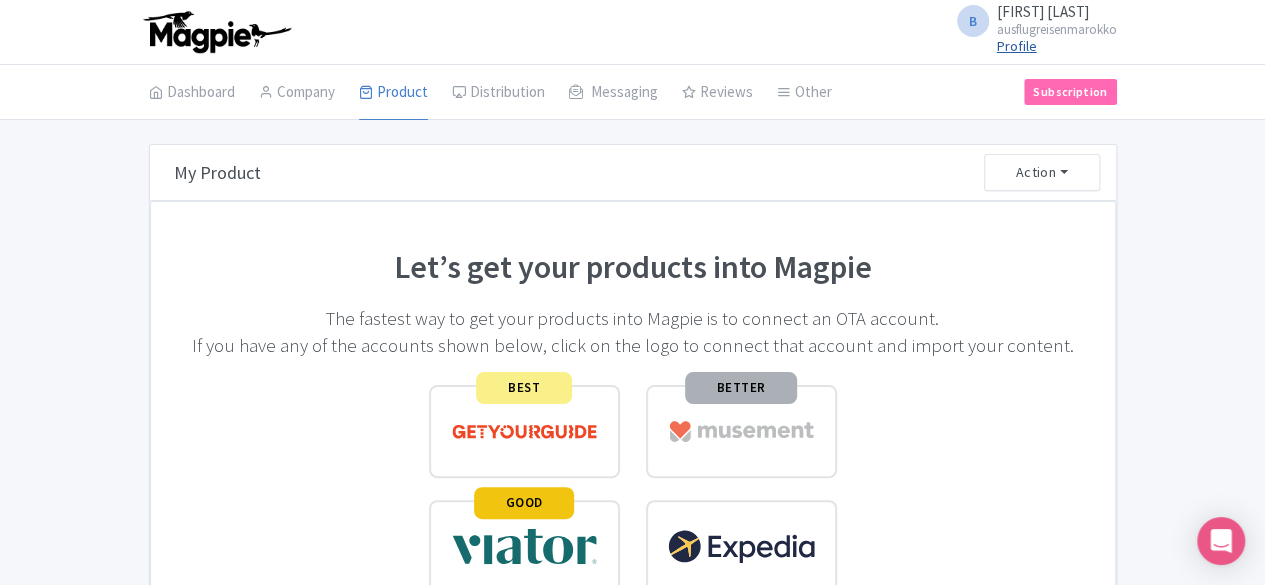 click on "Profile" at bounding box center (1017, 46) 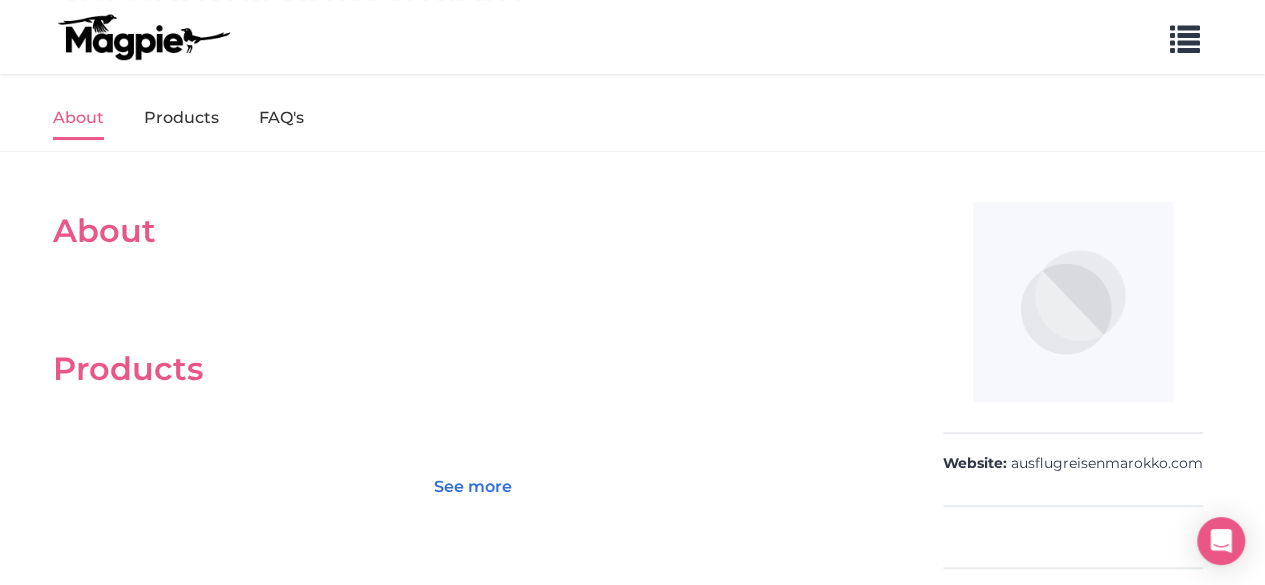 scroll, scrollTop: 126, scrollLeft: 0, axis: vertical 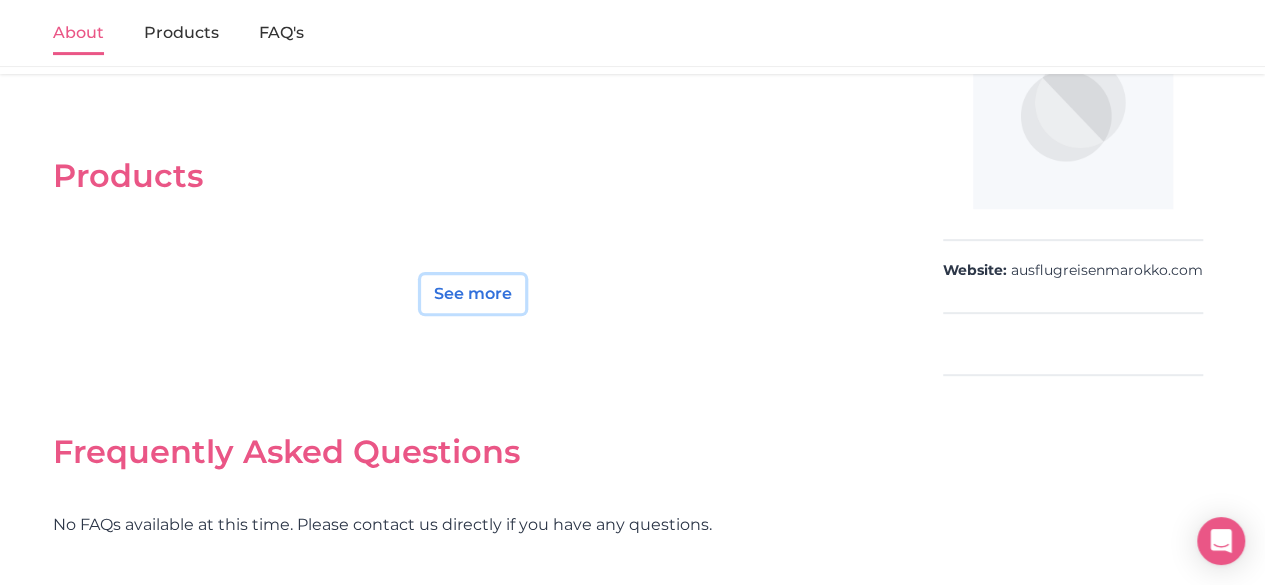 click on "See more" at bounding box center [473, 294] 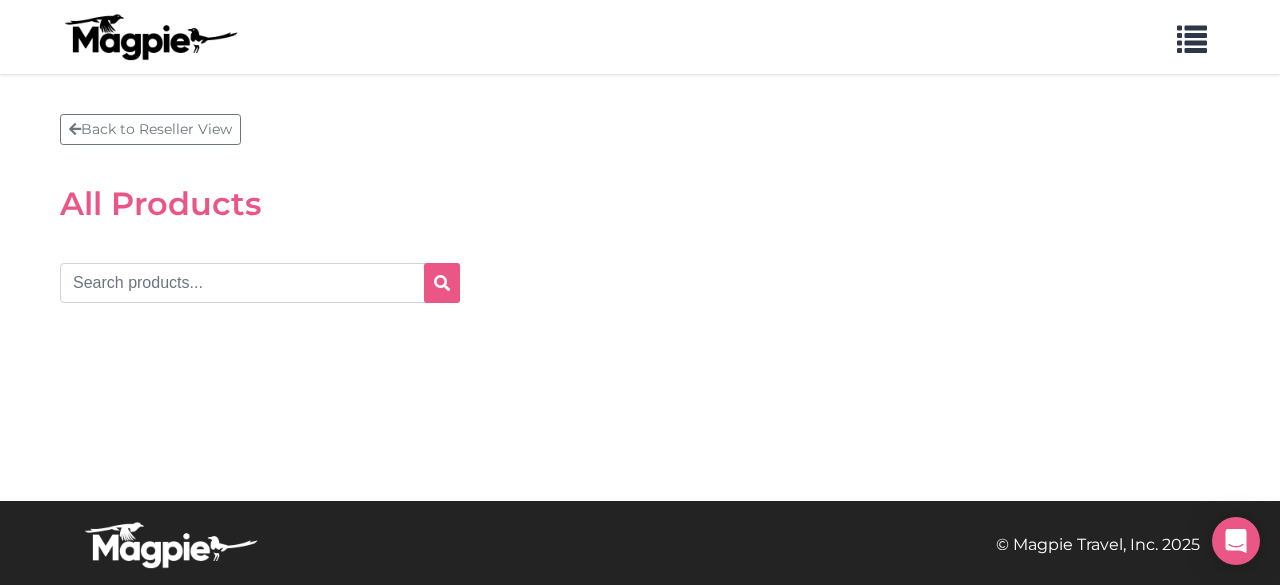 scroll, scrollTop: 0, scrollLeft: 0, axis: both 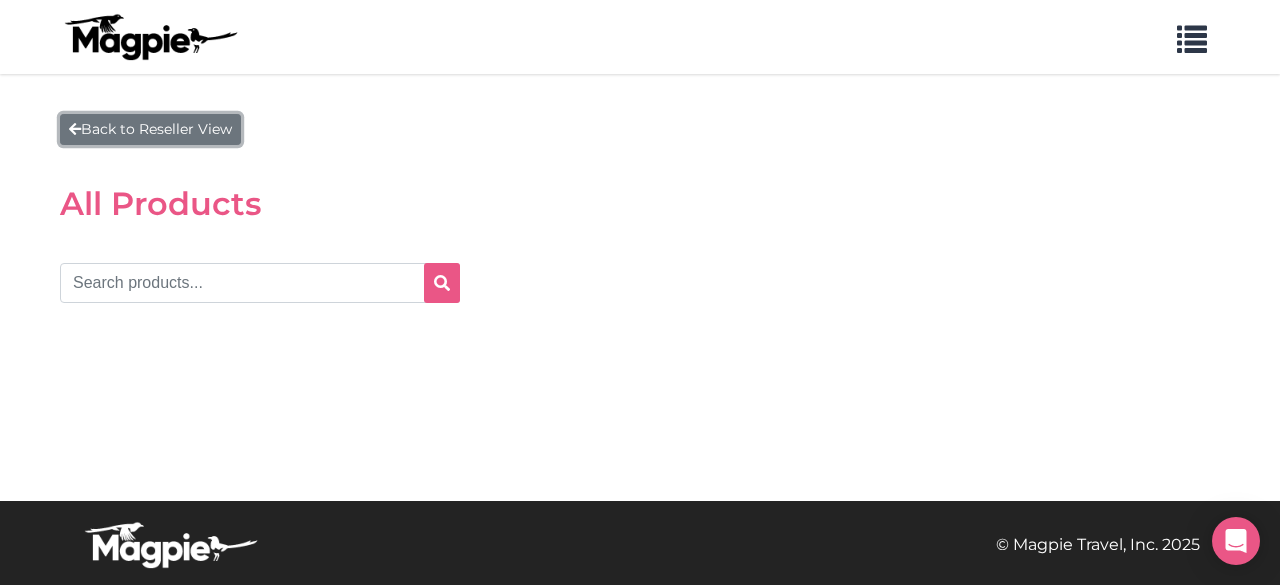 click on "Back to Reseller View" at bounding box center [150, 129] 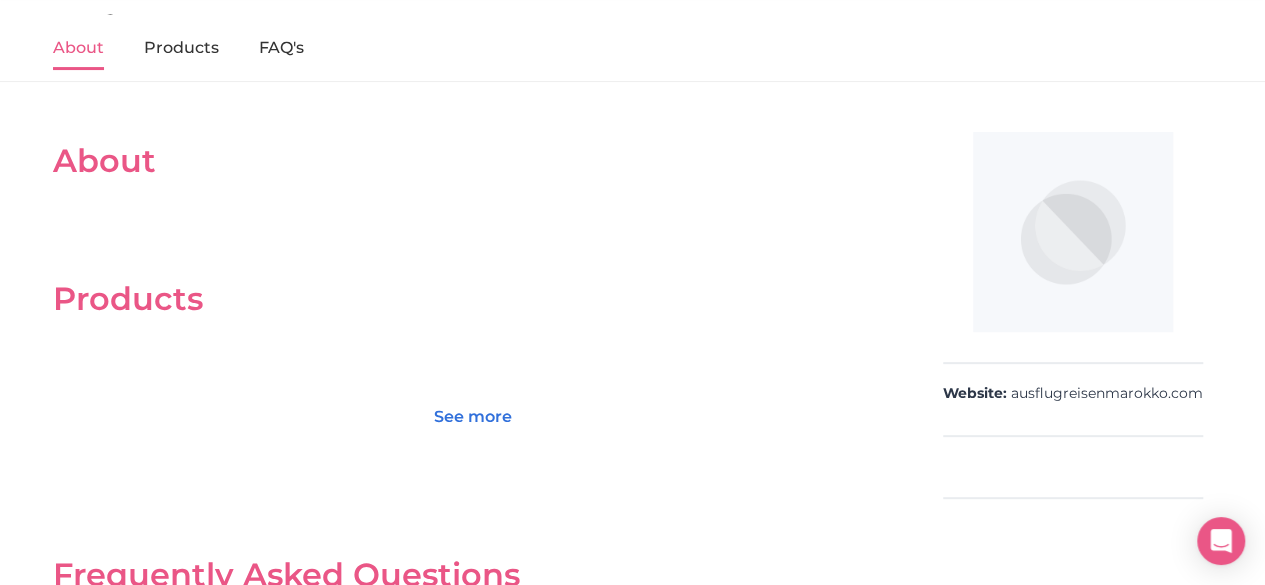 scroll, scrollTop: 188, scrollLeft: 0, axis: vertical 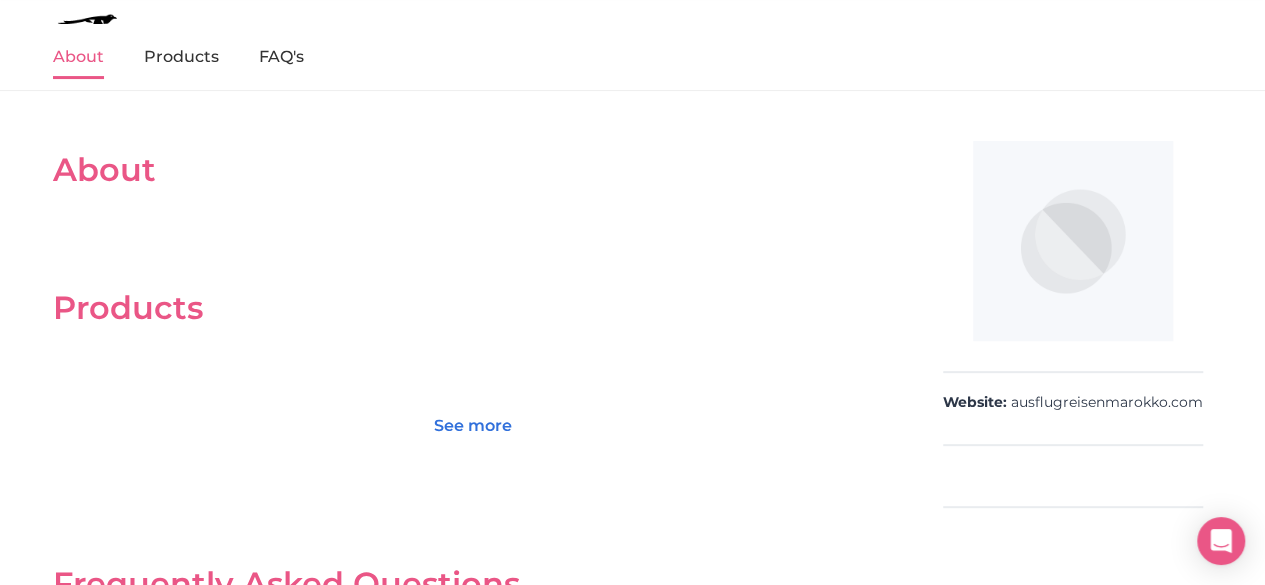 click on "Website:" at bounding box center (975, 403) 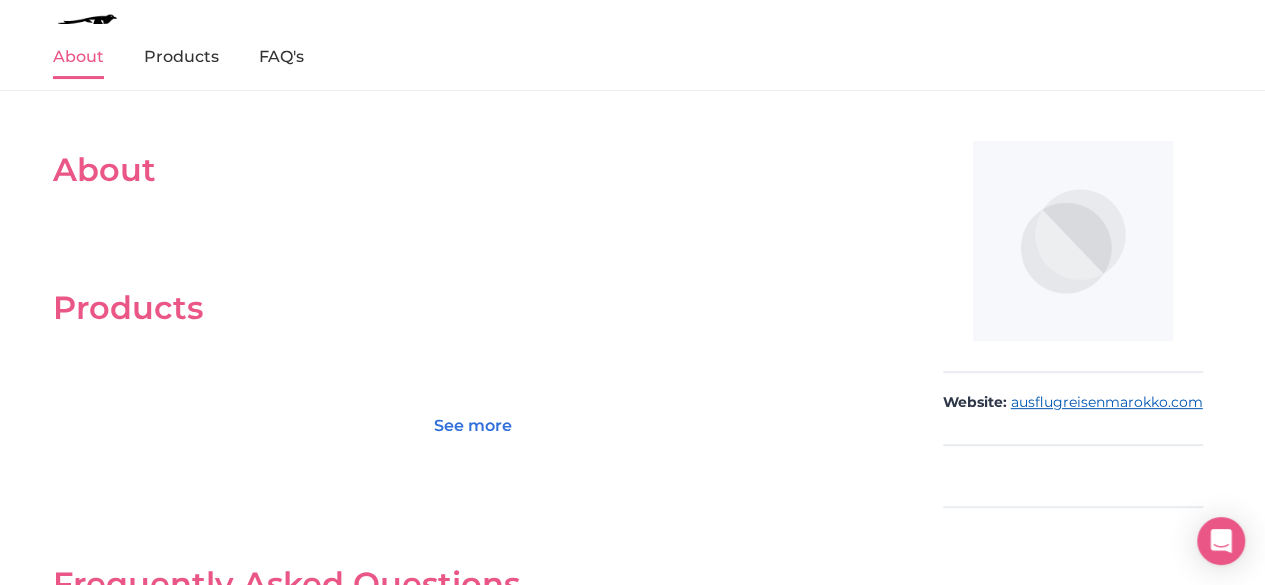 click on "ausflugreisenmarokko.com" at bounding box center (1107, 403) 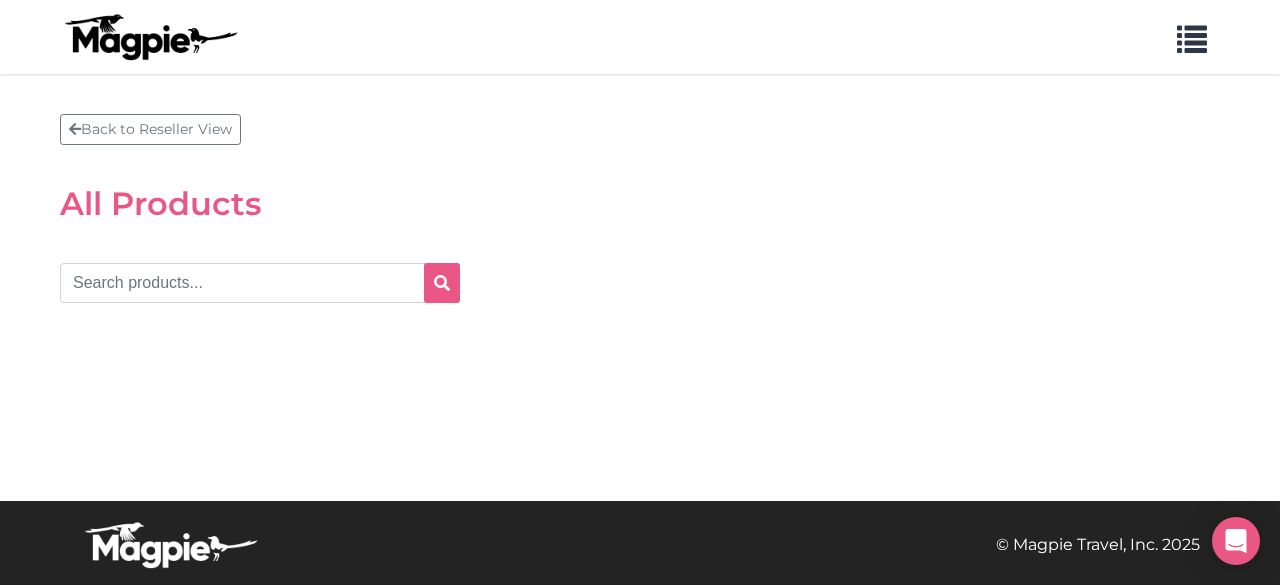 scroll, scrollTop: 0, scrollLeft: 0, axis: both 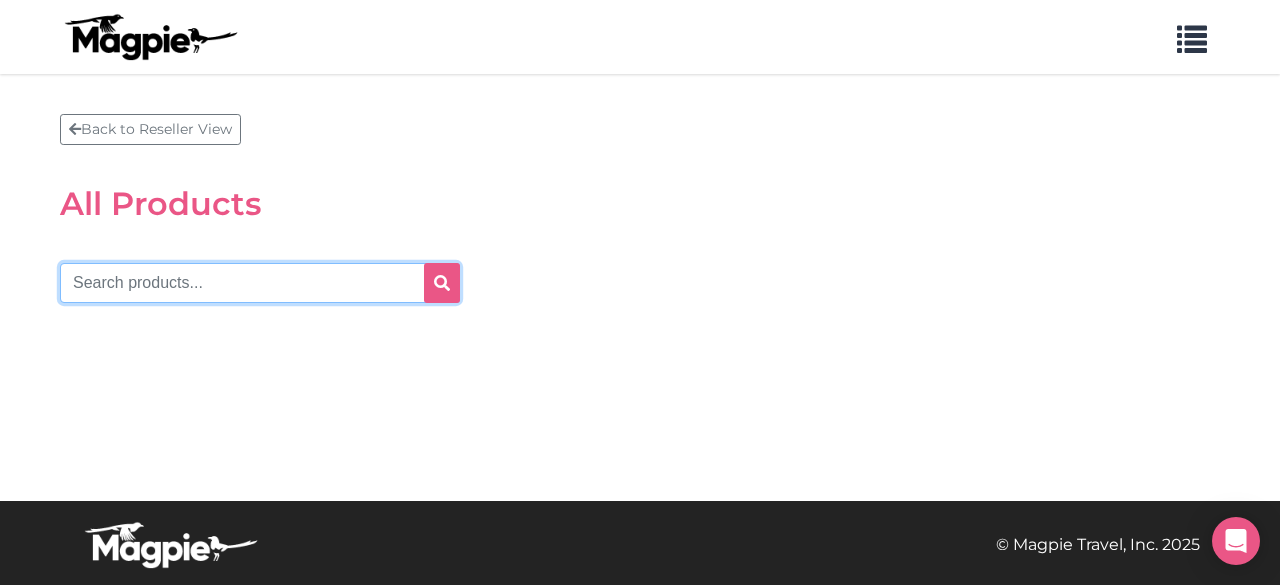 click at bounding box center [260, 283] 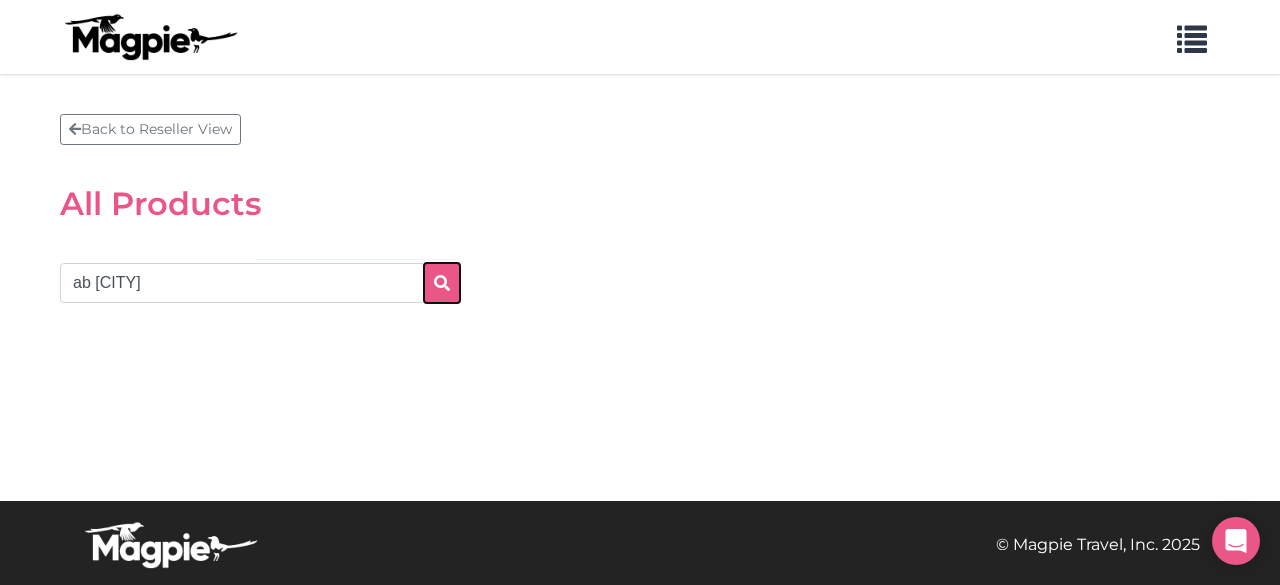 click at bounding box center [442, 283] 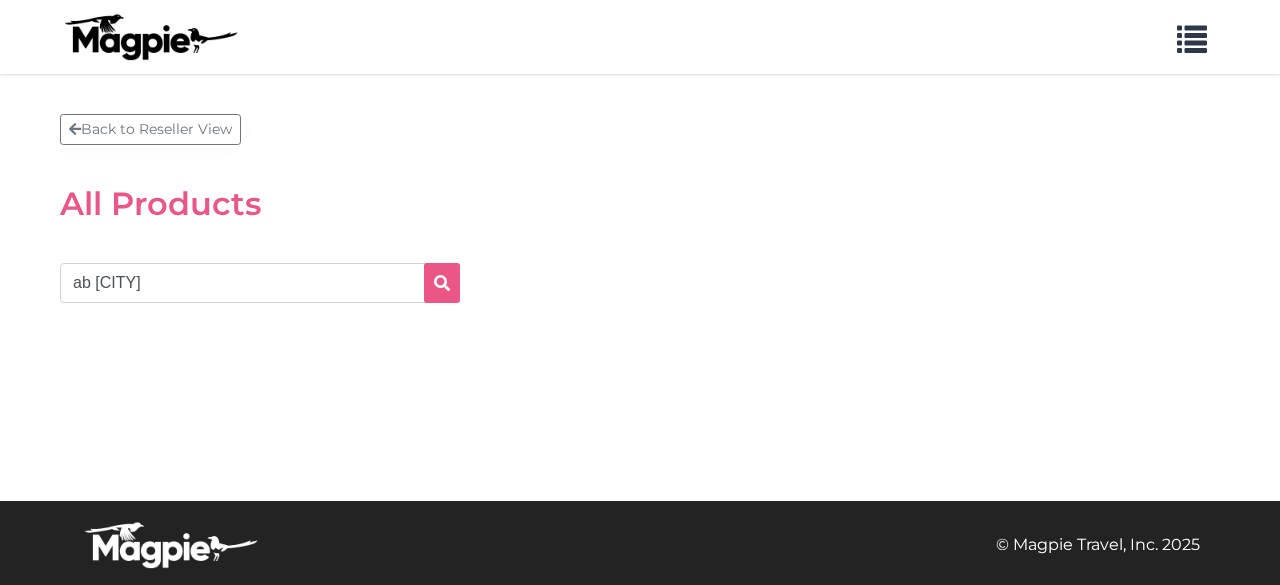 scroll, scrollTop: 0, scrollLeft: 0, axis: both 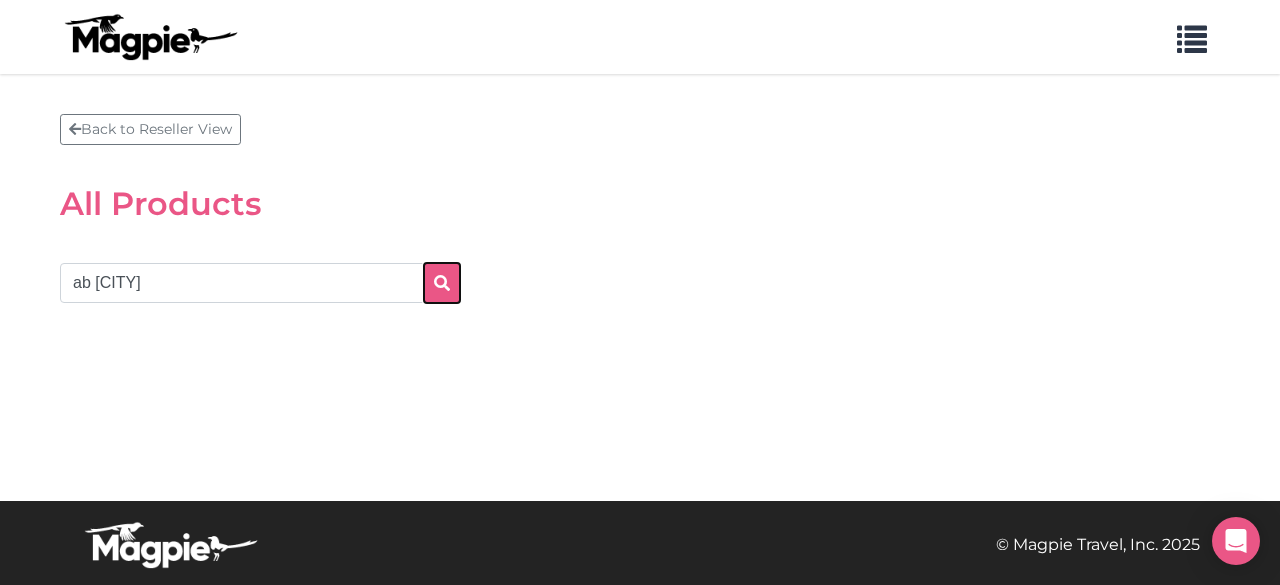 click at bounding box center (442, 283) 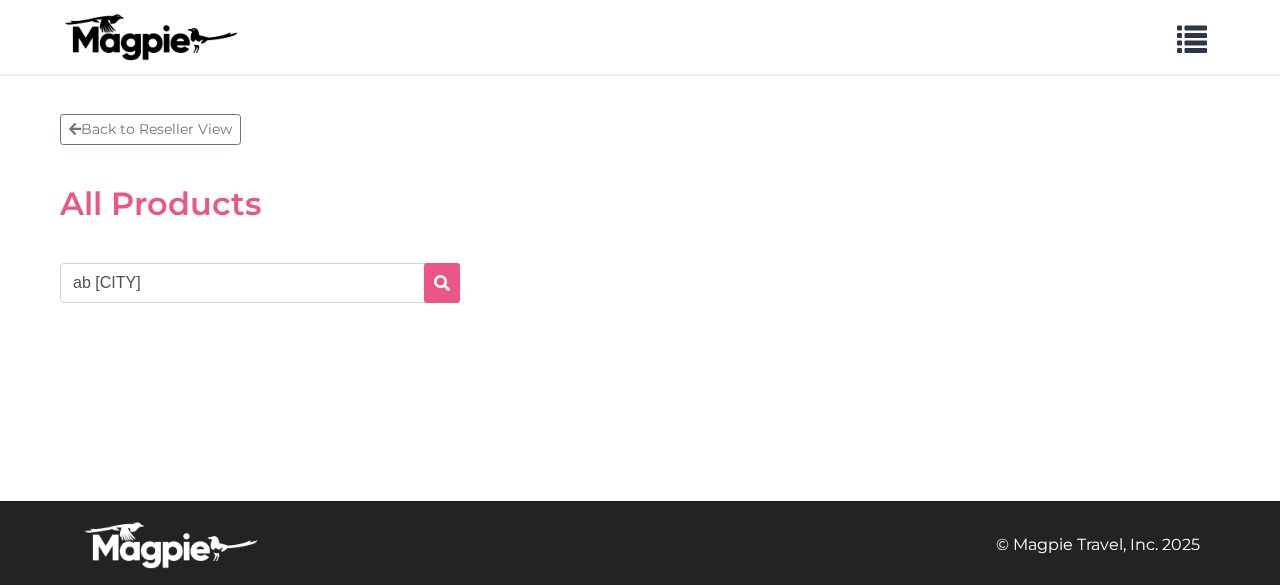 scroll, scrollTop: 0, scrollLeft: 0, axis: both 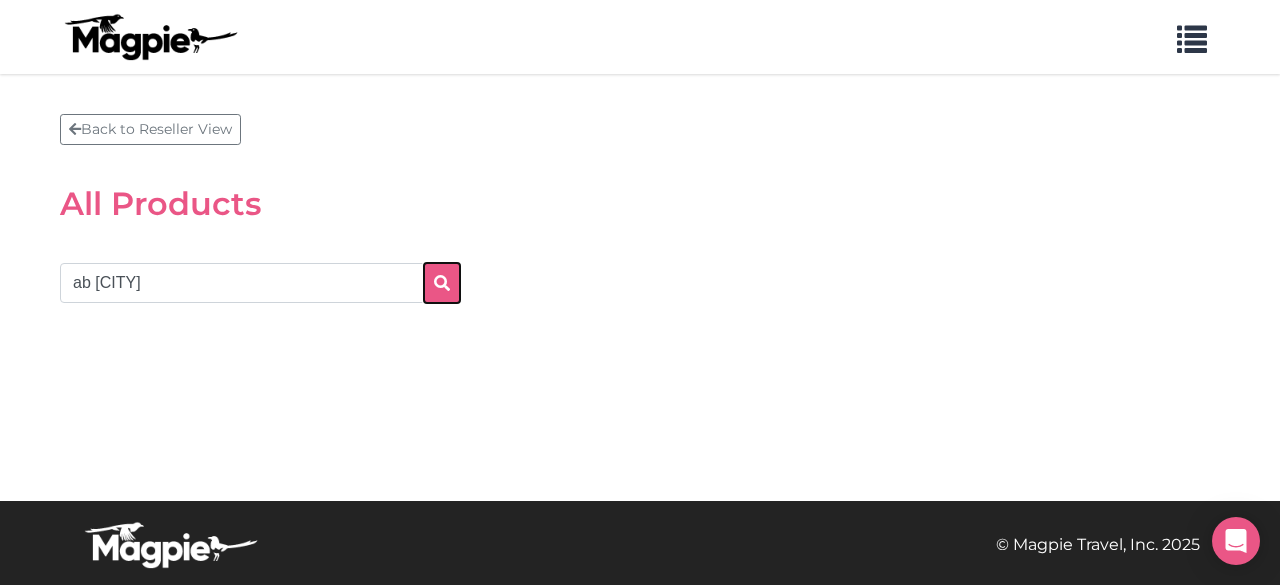click at bounding box center (442, 283) 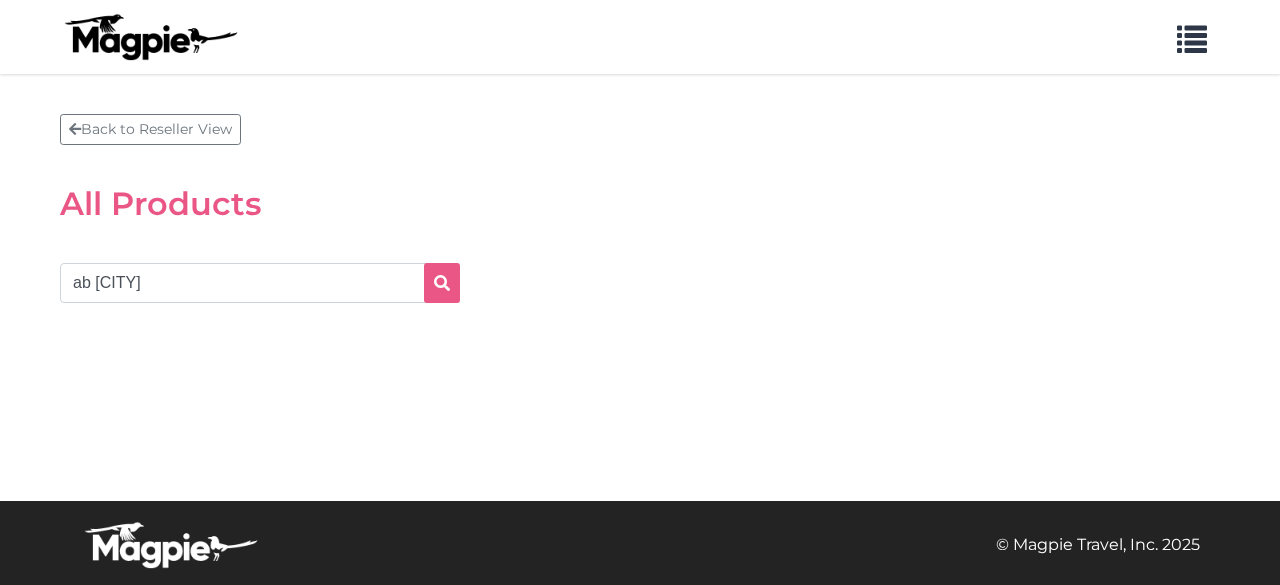 scroll, scrollTop: 0, scrollLeft: 0, axis: both 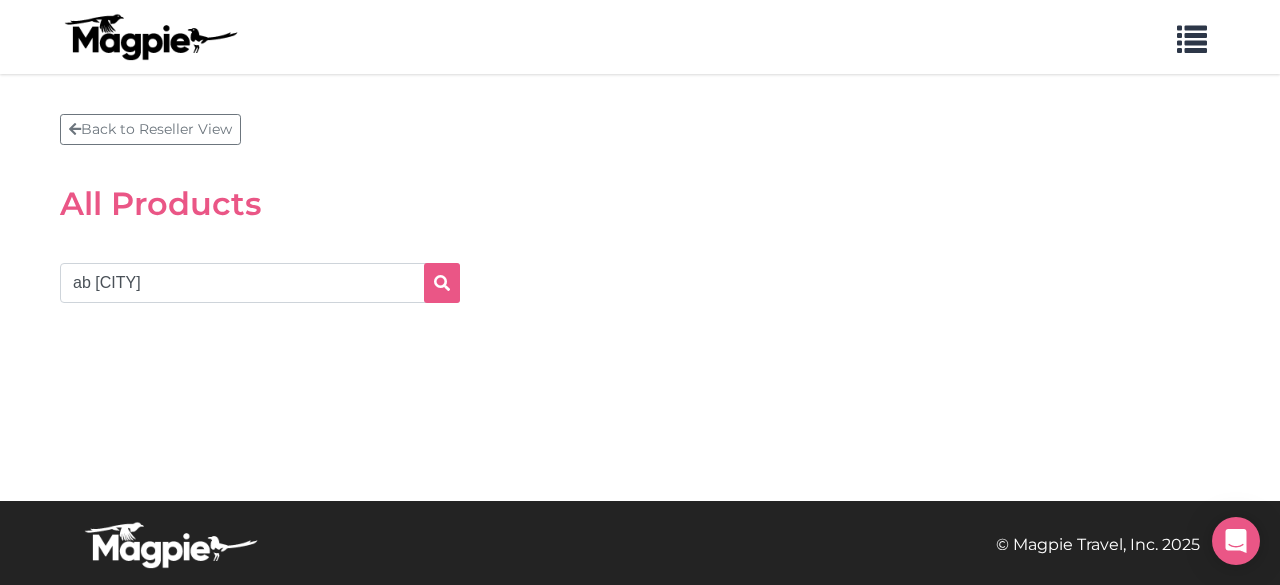 click on "ab [CITY]" at bounding box center [300, 283] 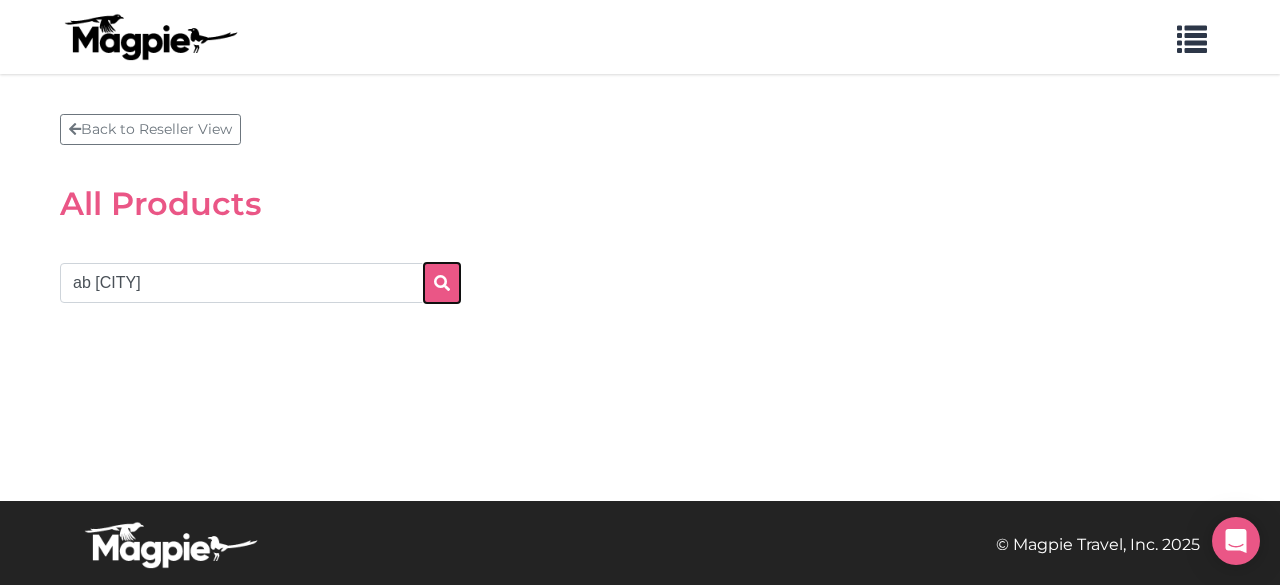 click at bounding box center (442, 283) 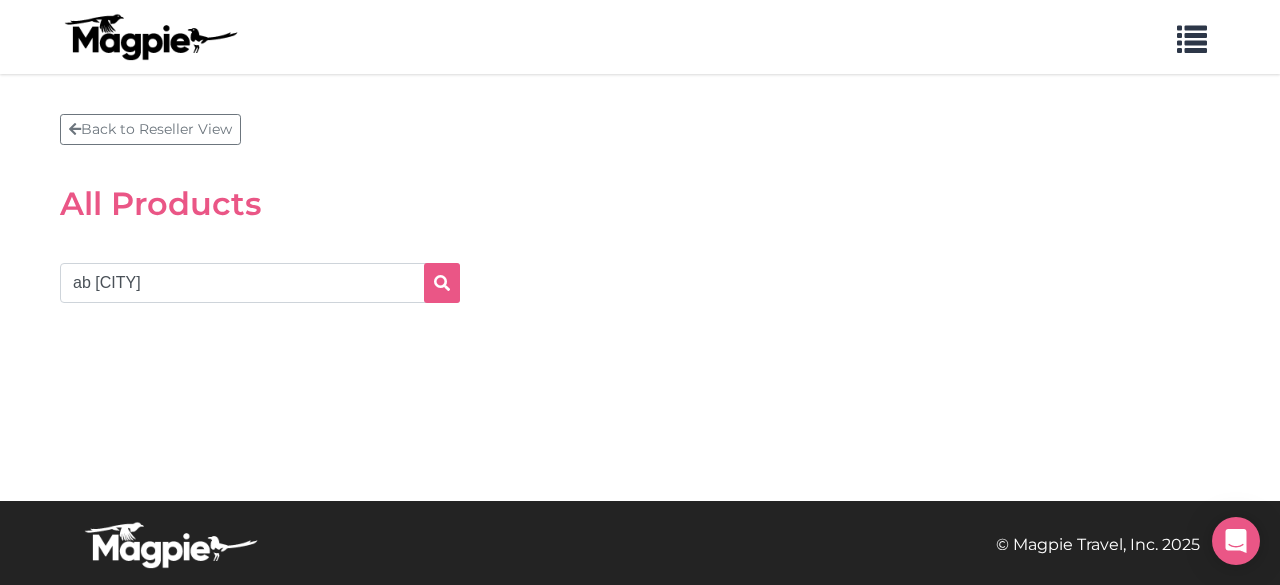 scroll, scrollTop: 0, scrollLeft: 0, axis: both 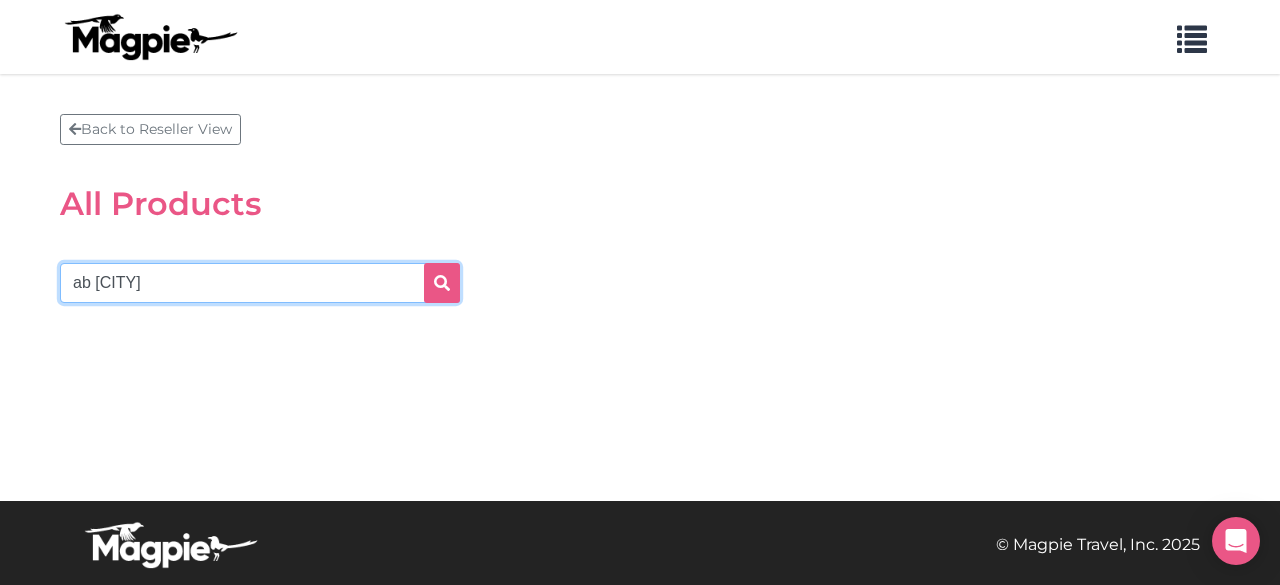 click on "ab [CITY]" at bounding box center (260, 283) 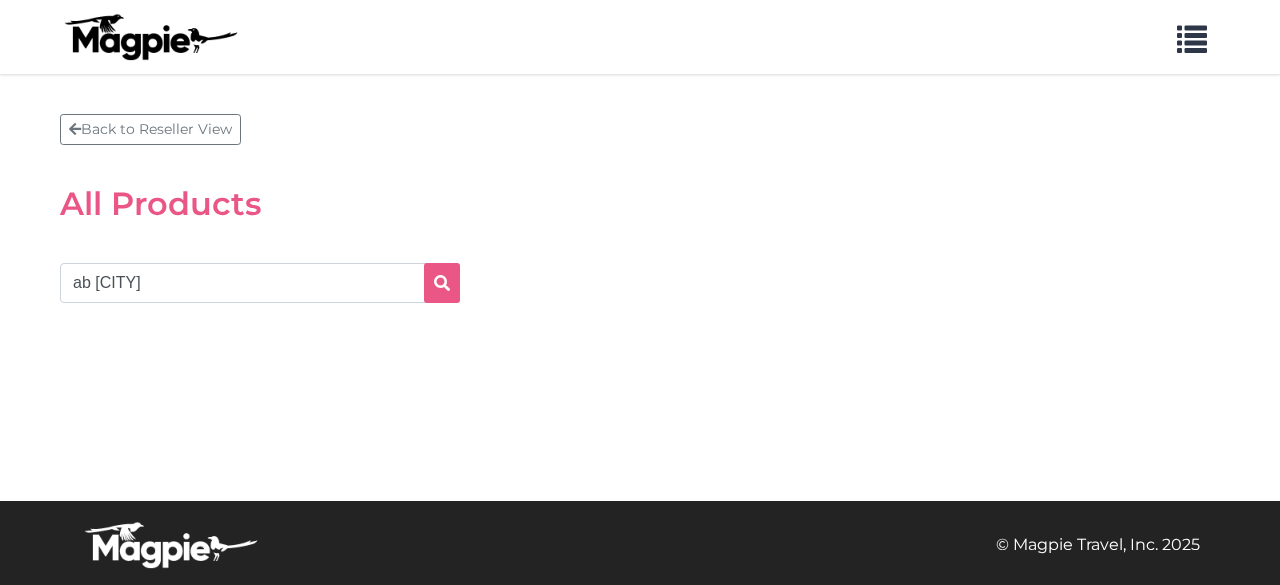 scroll, scrollTop: 0, scrollLeft: 0, axis: both 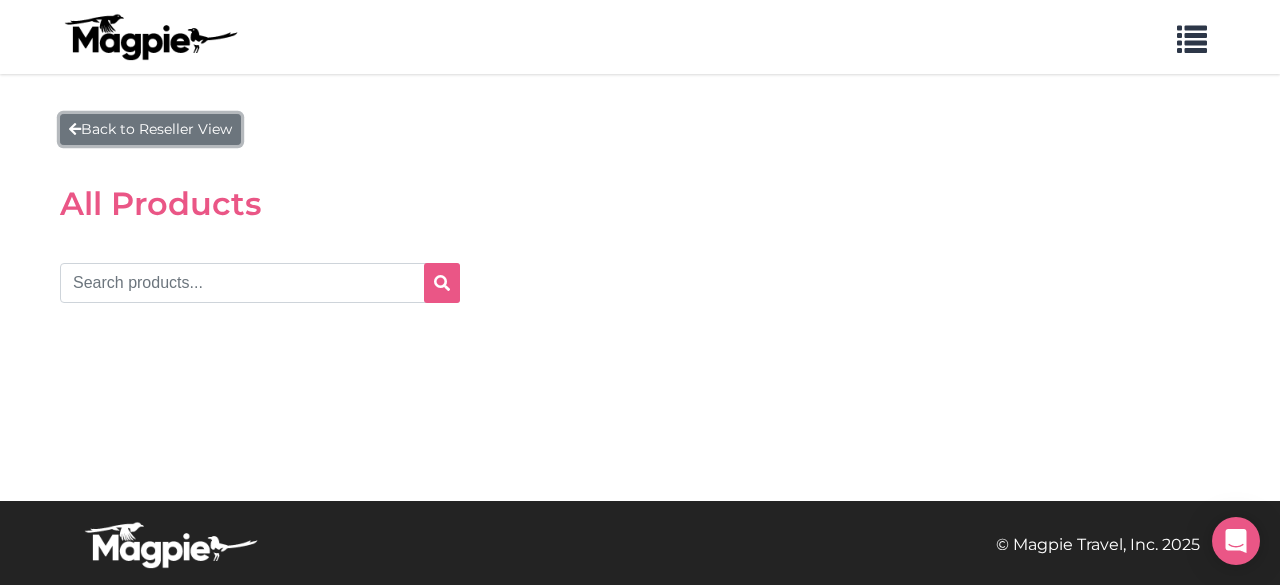 click on "Back to Reseller View" at bounding box center (150, 129) 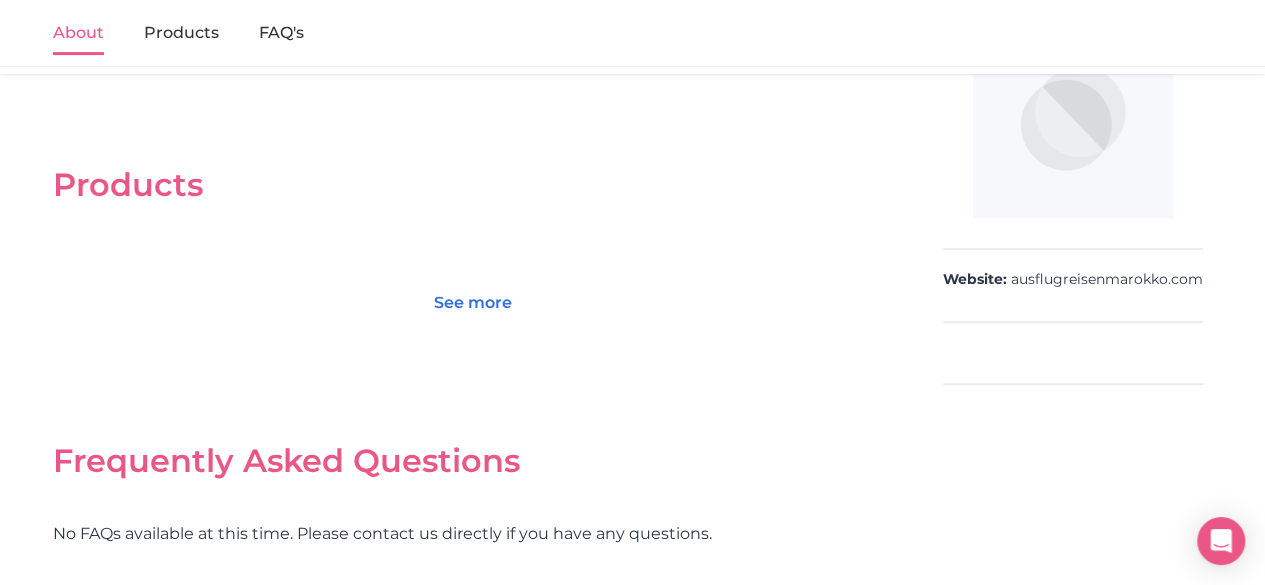 scroll, scrollTop: 312, scrollLeft: 0, axis: vertical 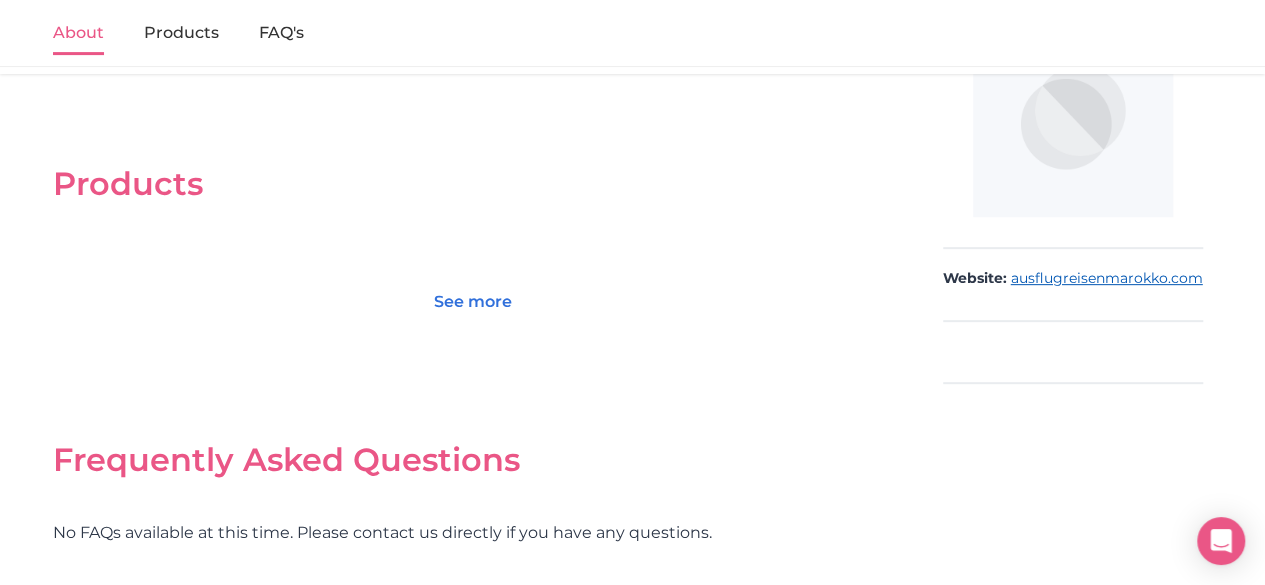 click on "ausflugreisenmarokko.com" at bounding box center (1107, 279) 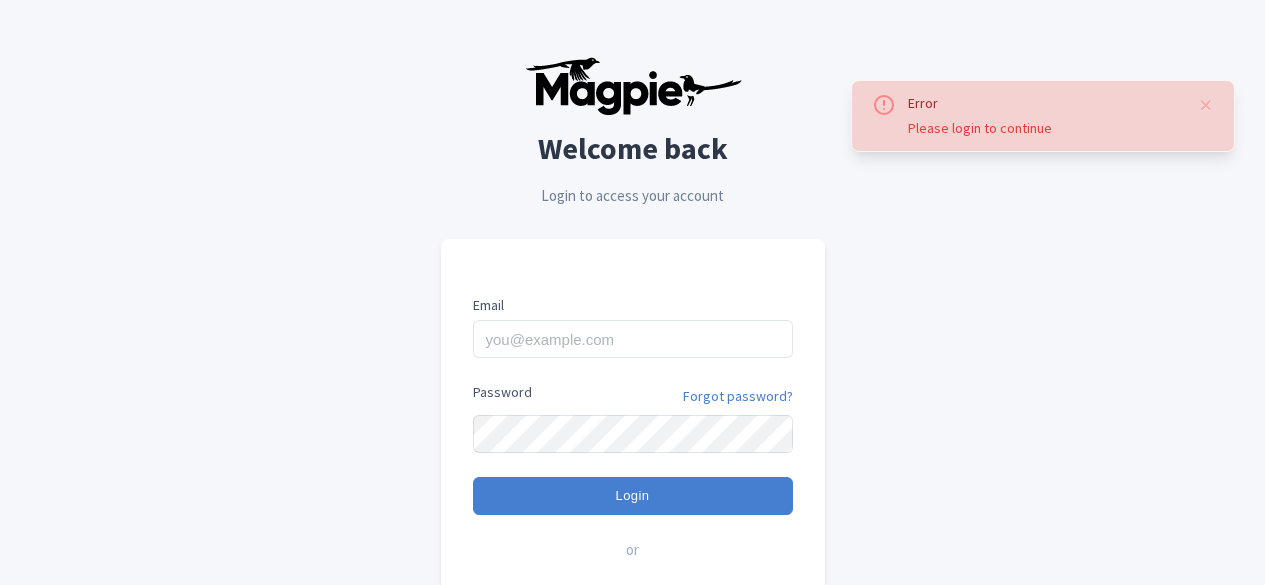 scroll, scrollTop: 193, scrollLeft: 0, axis: vertical 